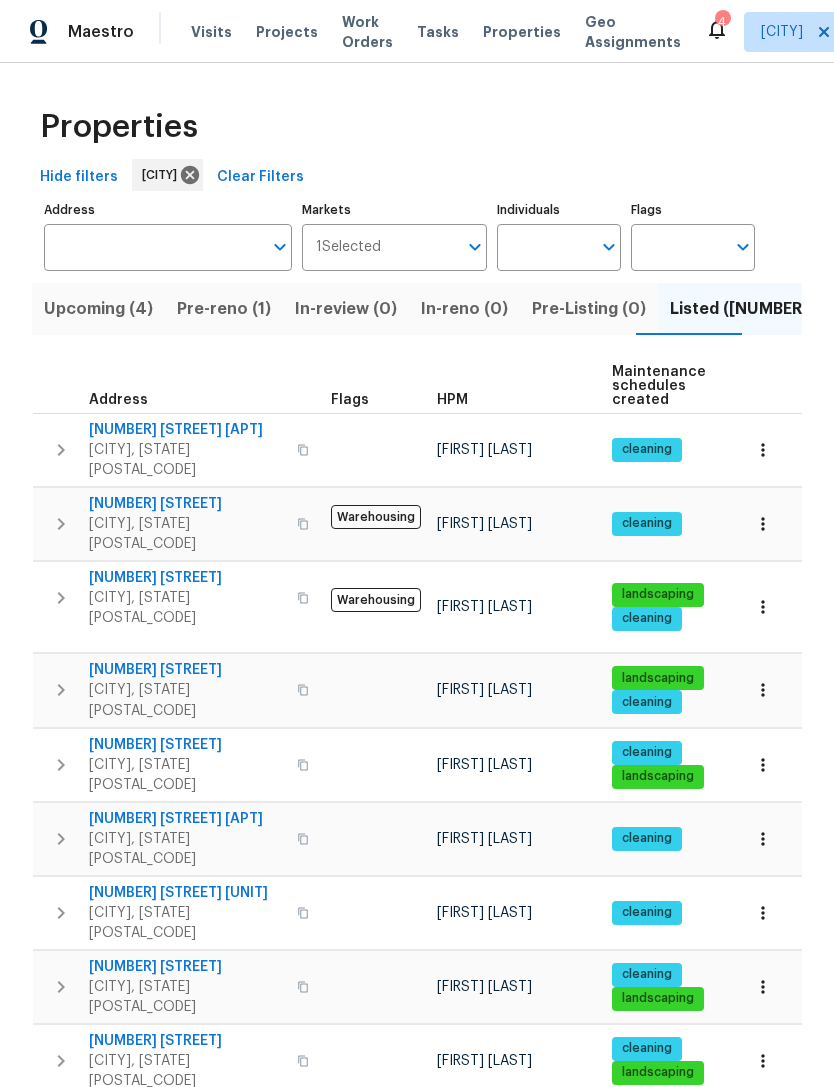 scroll, scrollTop: 0, scrollLeft: 0, axis: both 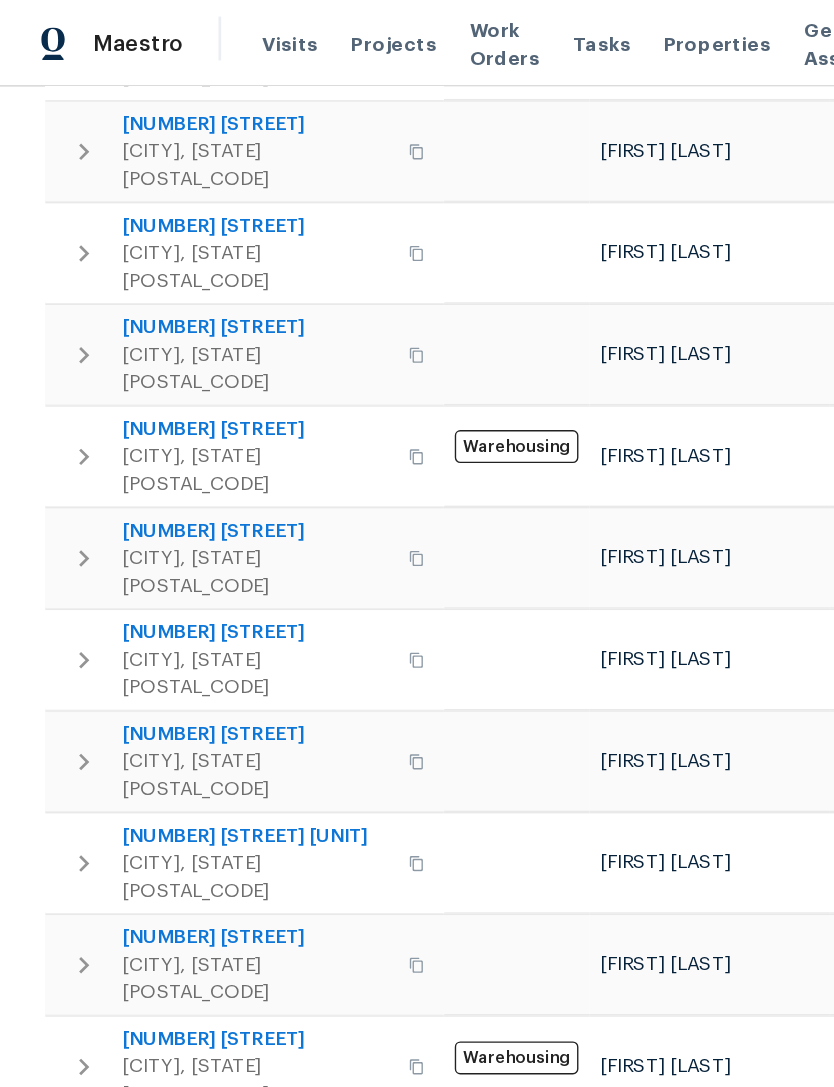 click 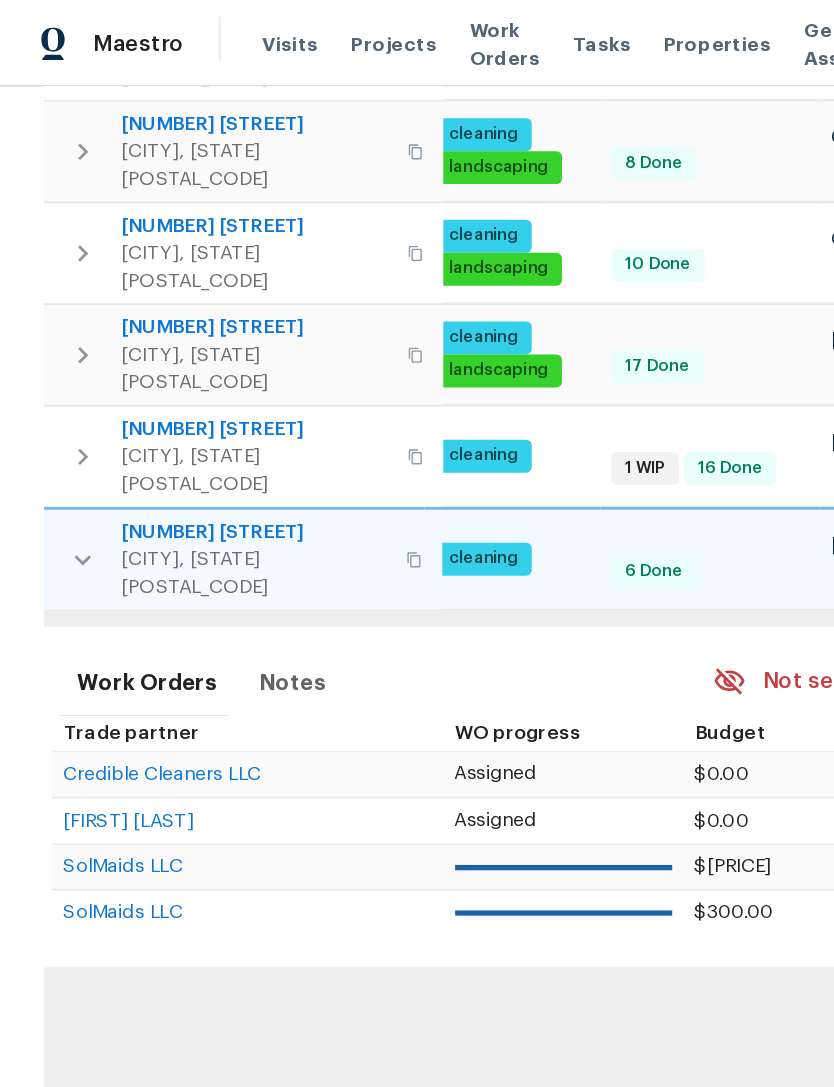 scroll, scrollTop: 0, scrollLeft: 294, axis: horizontal 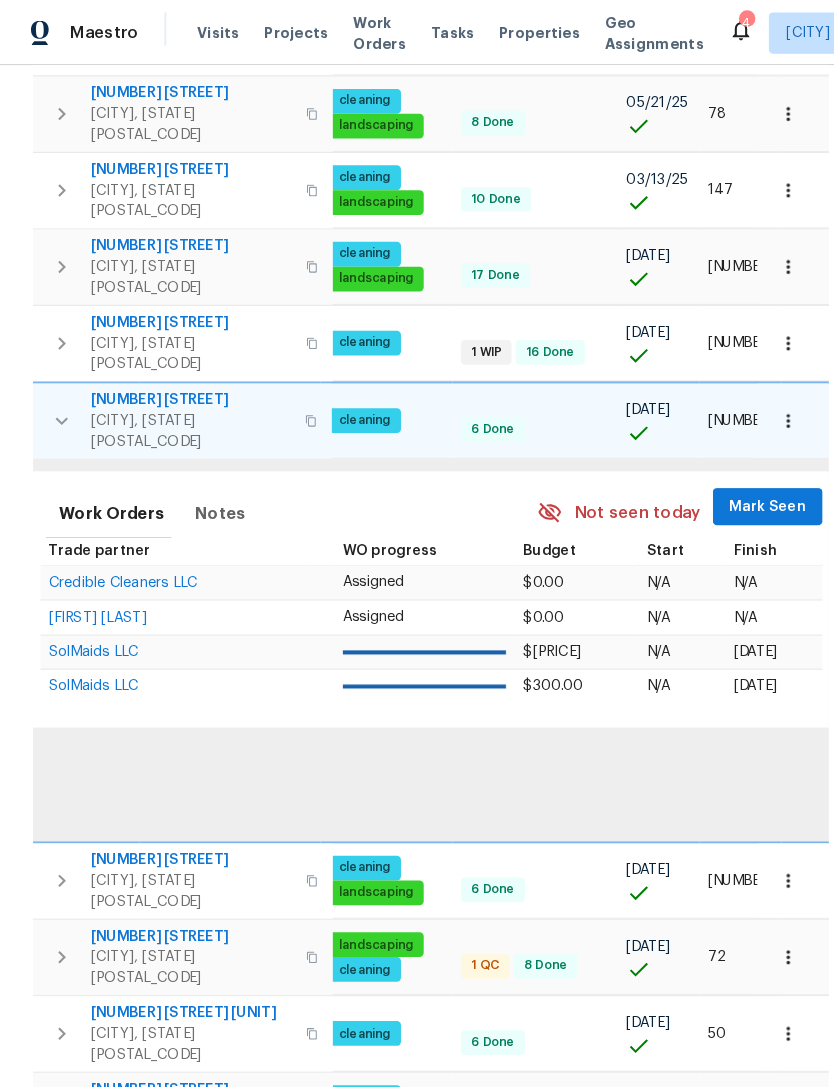 click 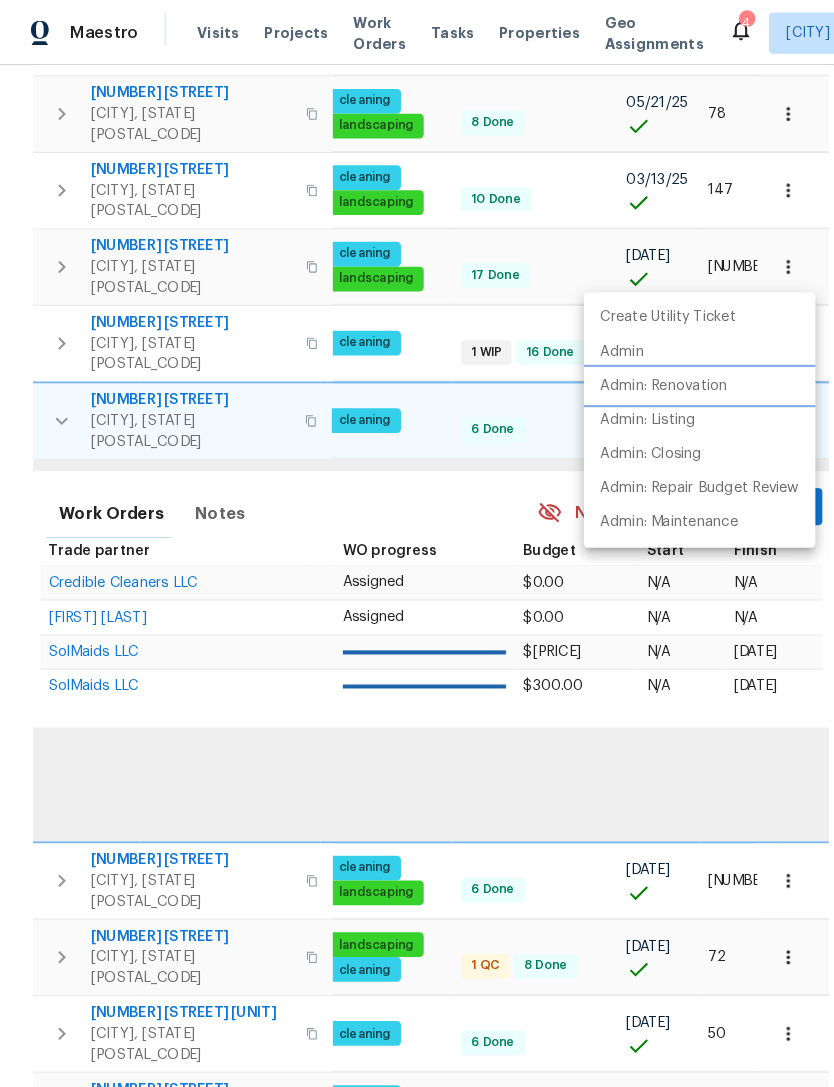 click on "Admin: Renovation" at bounding box center (642, 373) 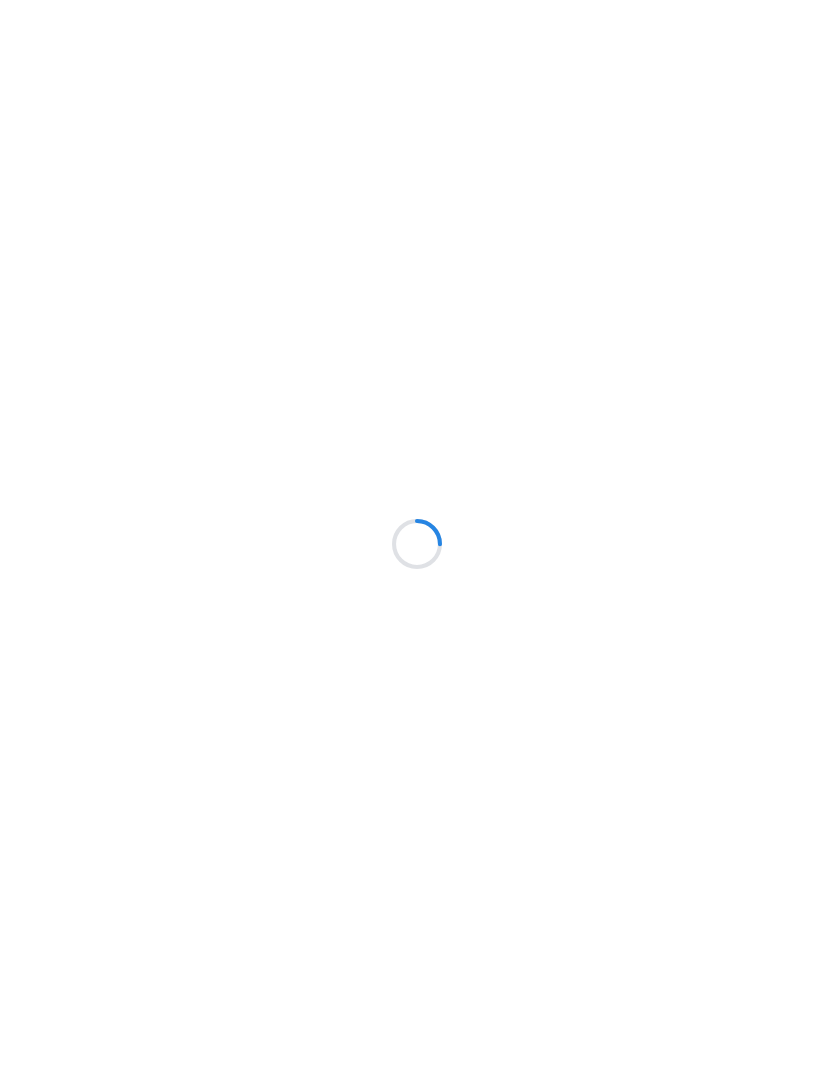 scroll, scrollTop: 0, scrollLeft: 0, axis: both 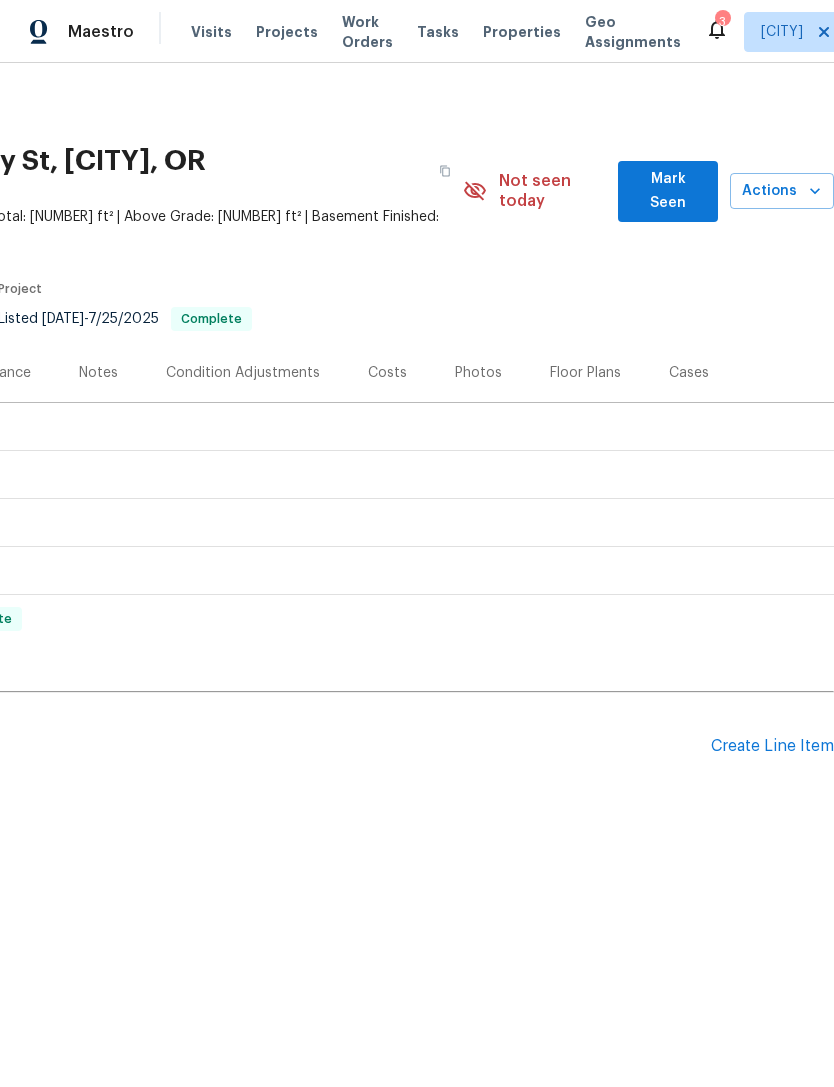 click on "Create Line Item" at bounding box center [772, 746] 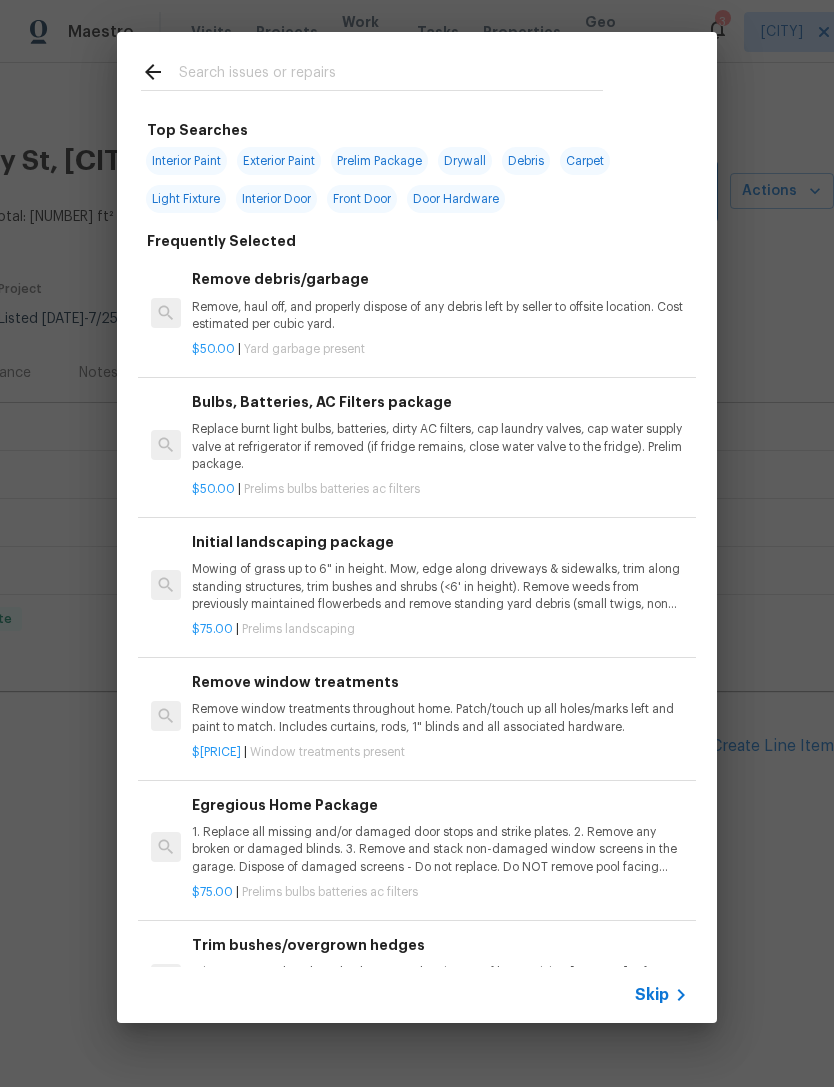 click 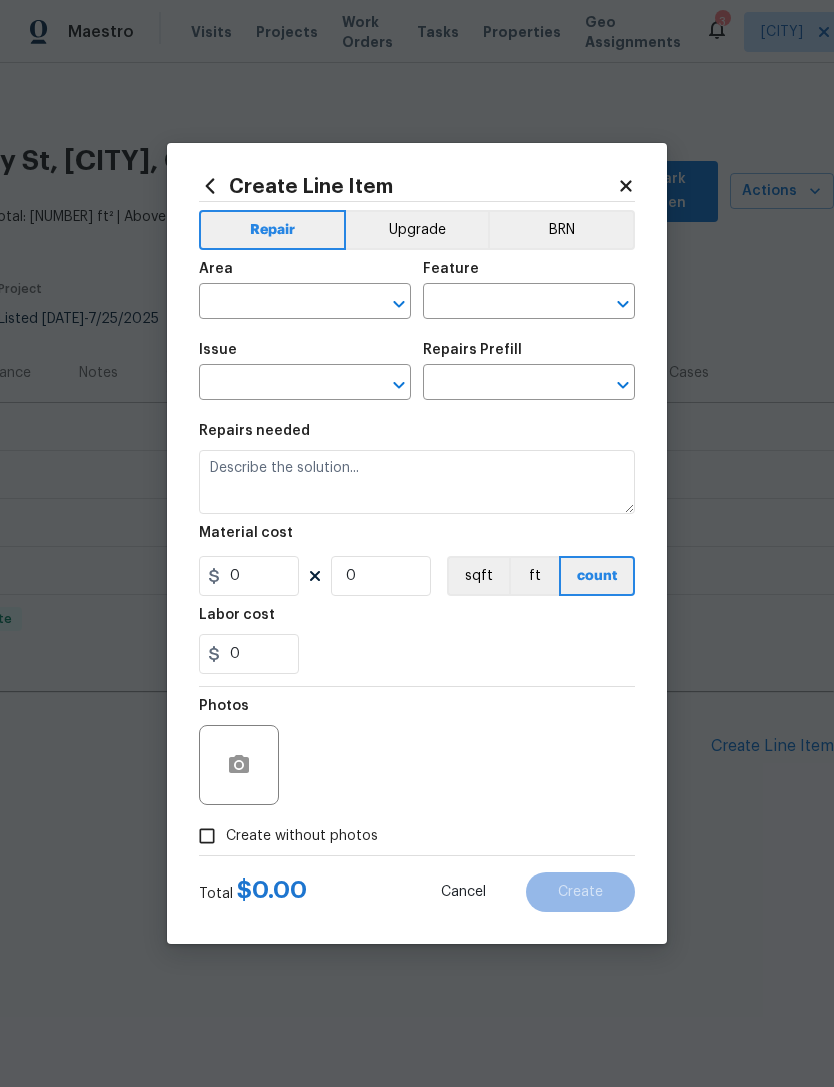 click at bounding box center (277, 384) 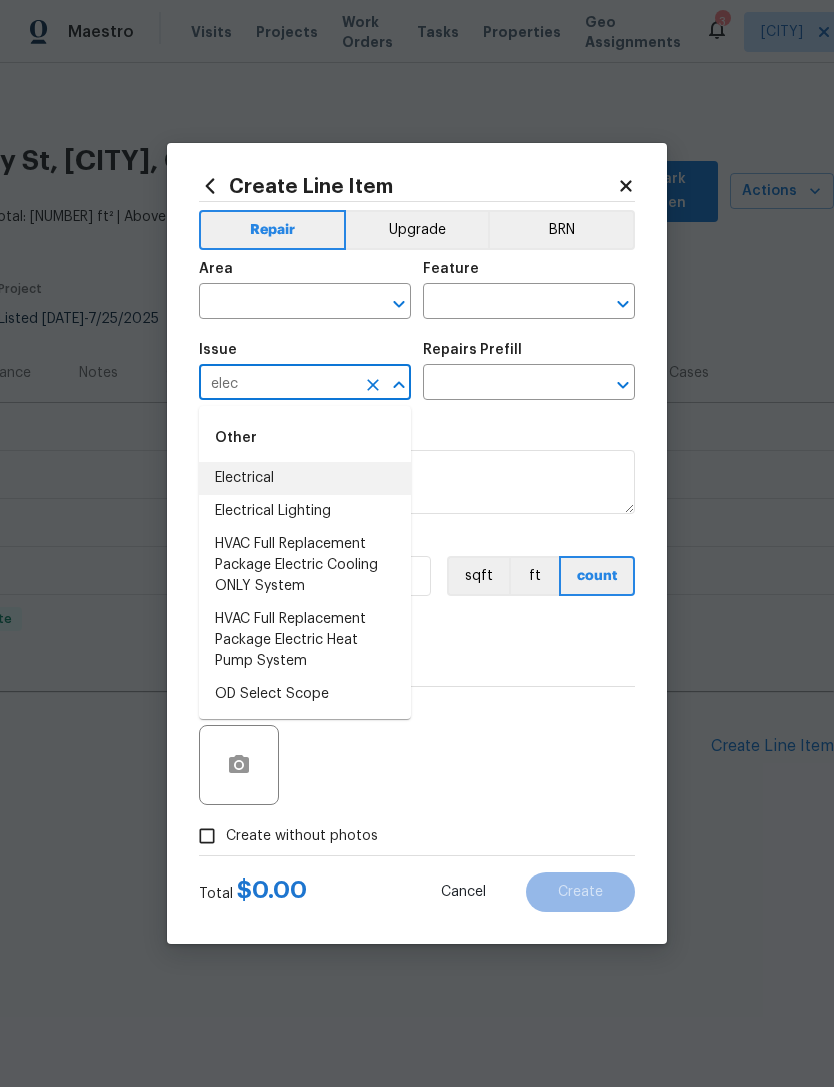 click on "Electrical" at bounding box center [305, 478] 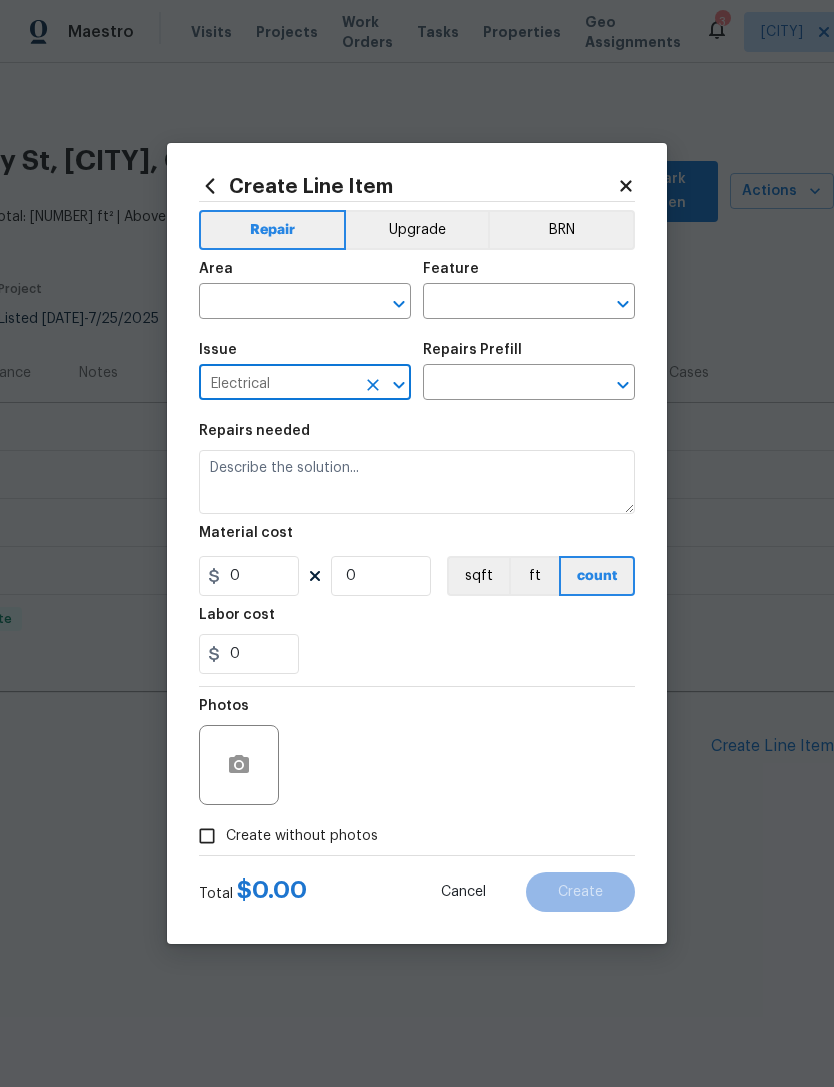 click at bounding box center (501, 384) 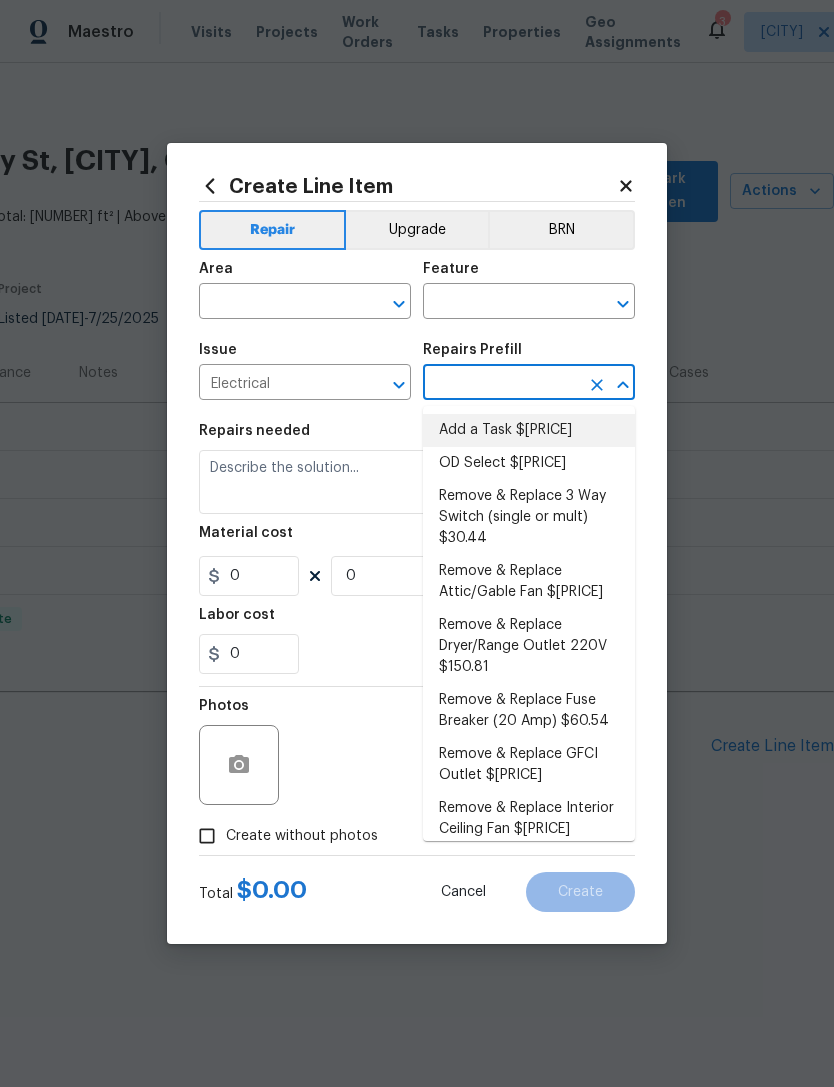 click on "Add a Task $1.00" at bounding box center [529, 430] 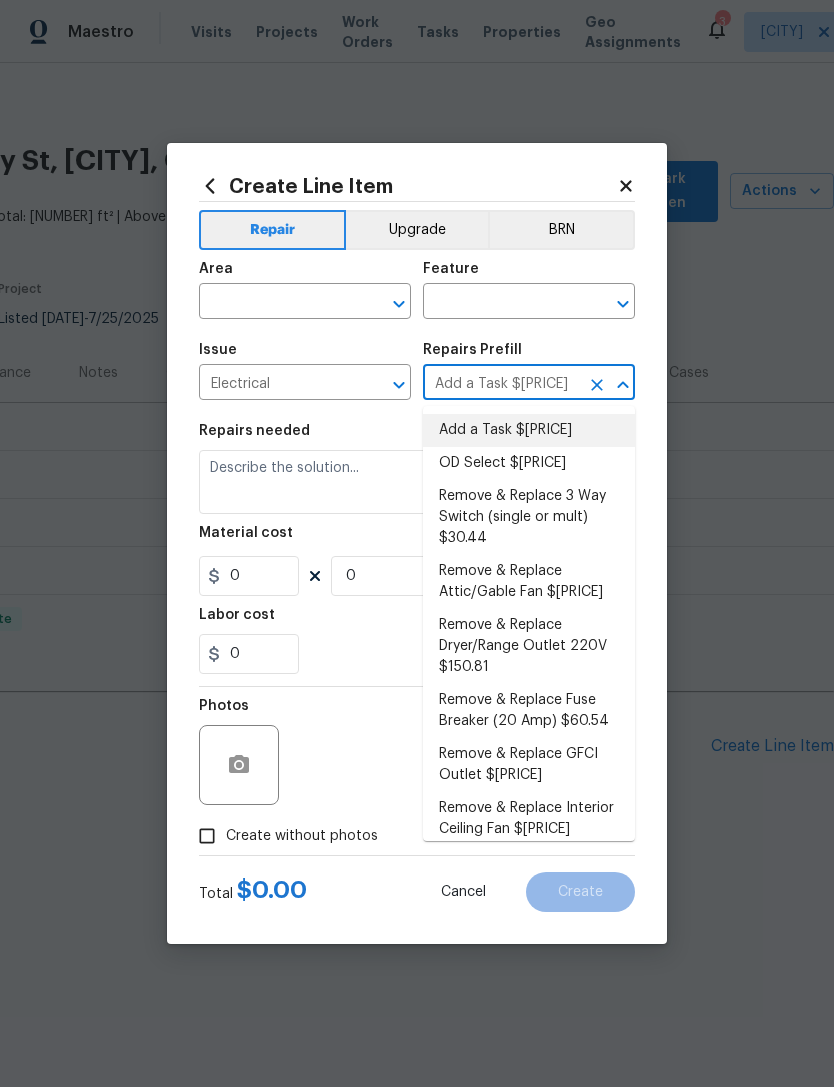 type on "HPM to detail" 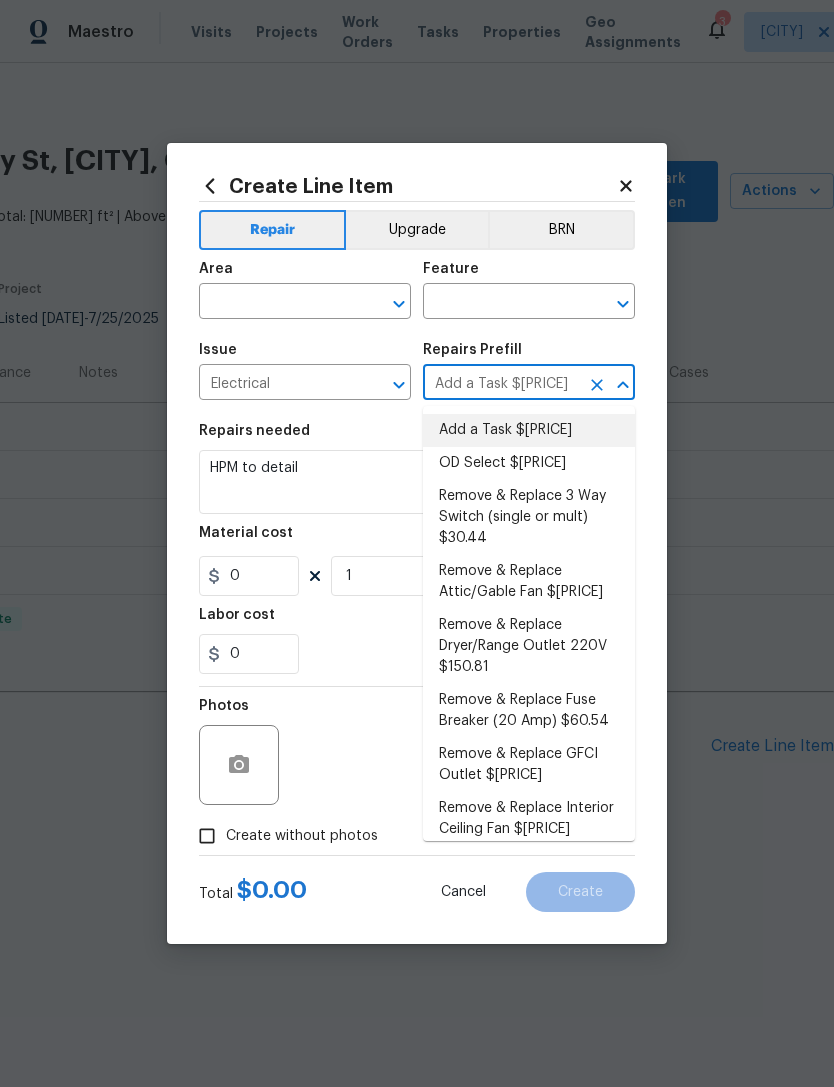type on "1" 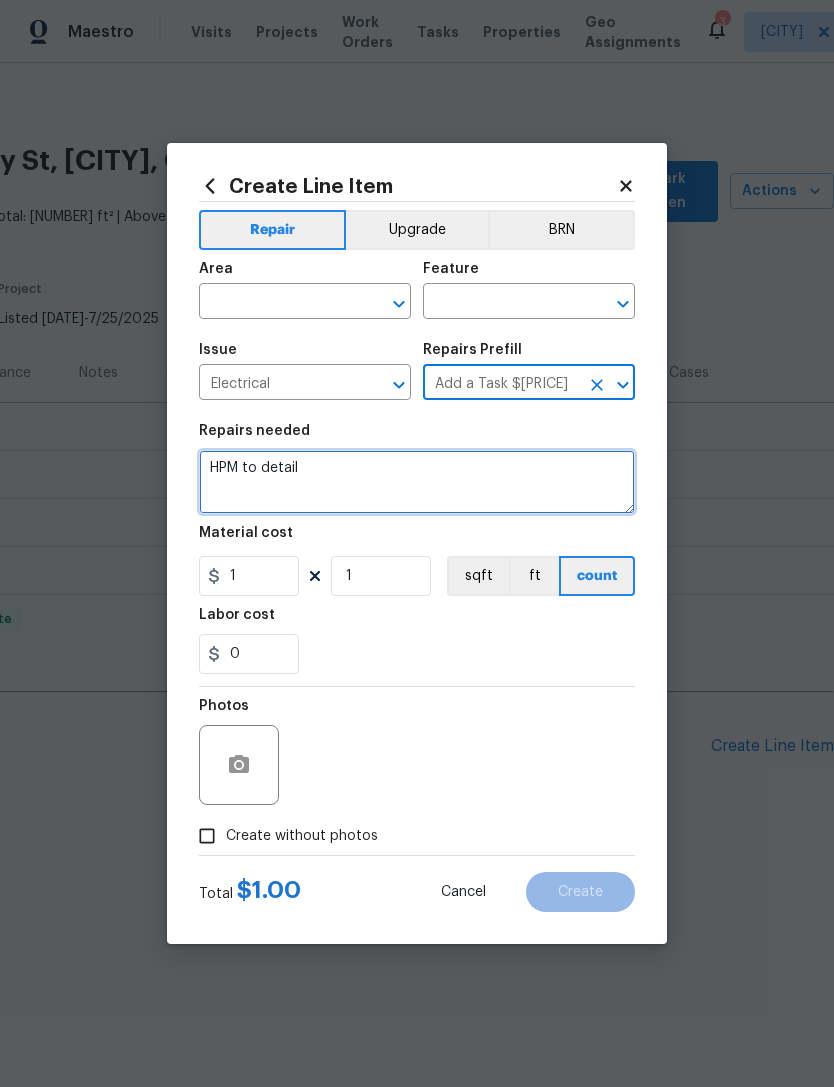 click on "HPM to detail" at bounding box center [417, 482] 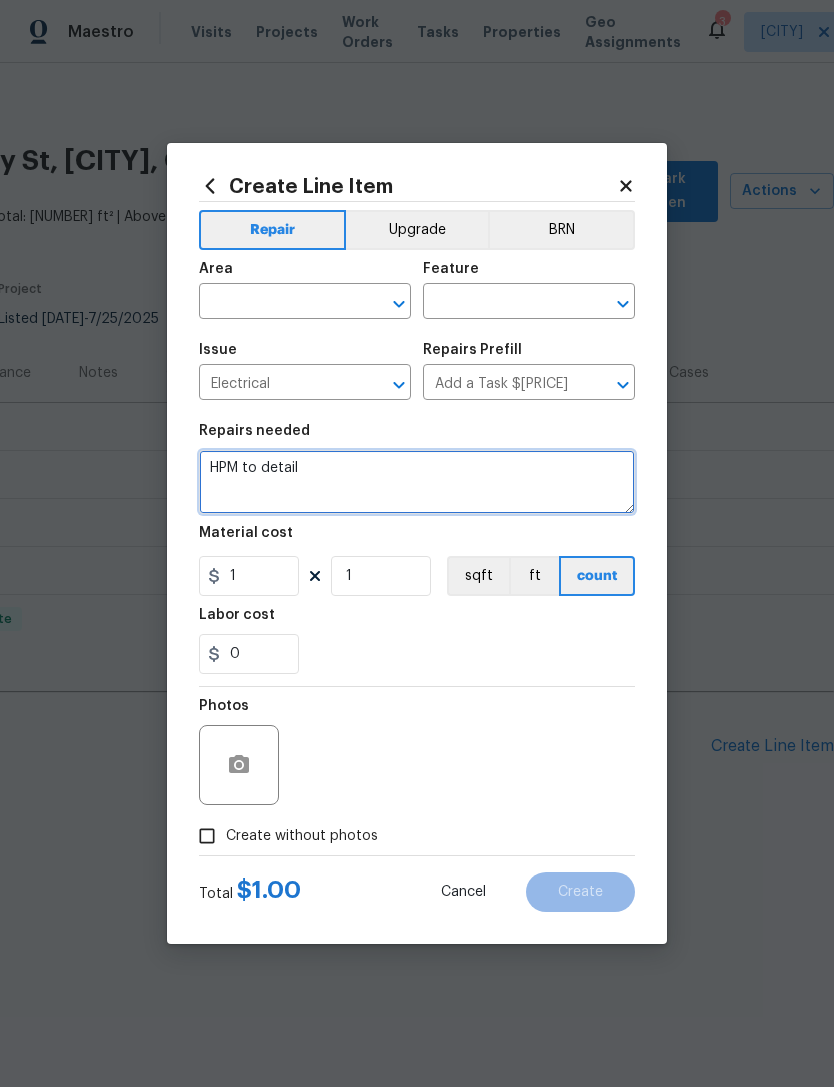 click on "HPM to detail" at bounding box center (417, 482) 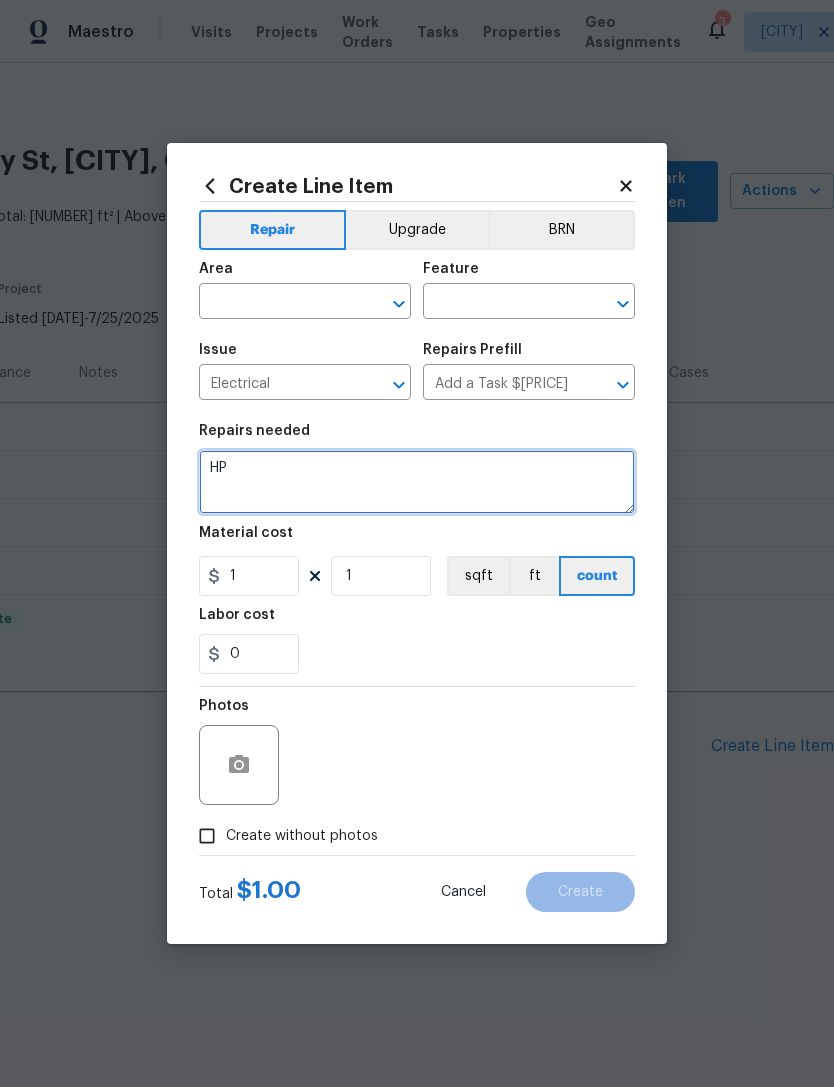 type on "H" 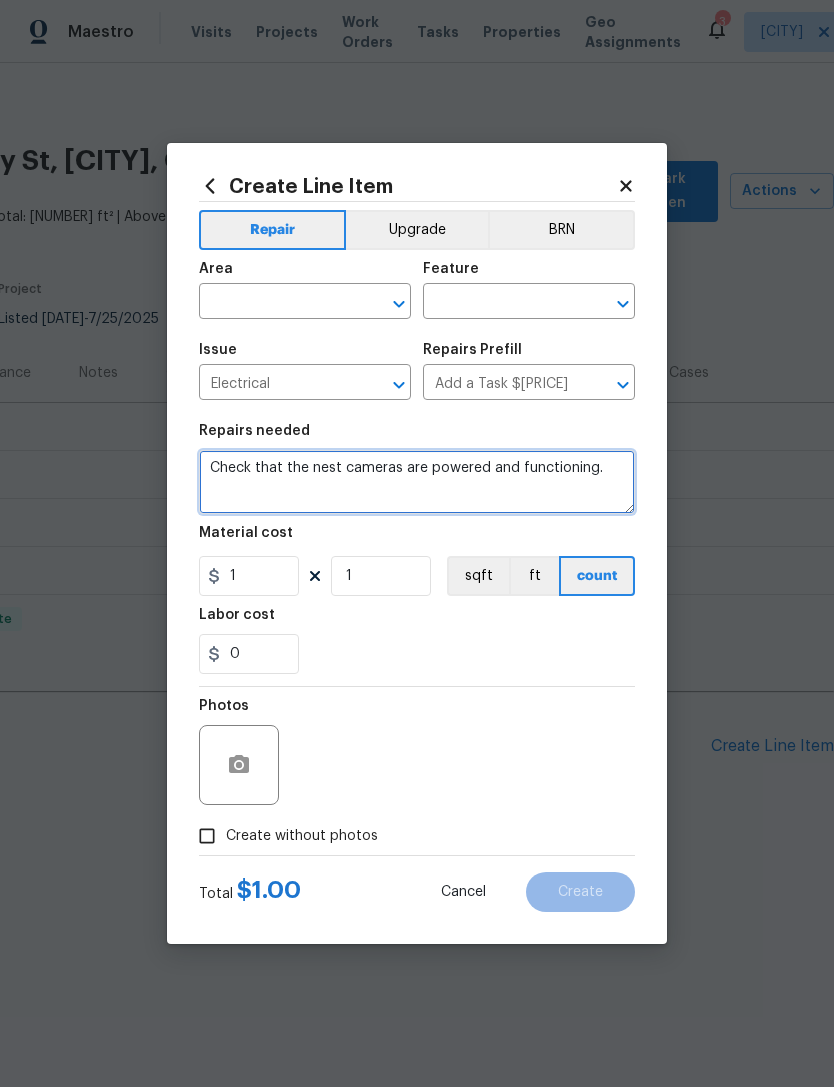 type on "Check that the nest cameras are powered and functioning." 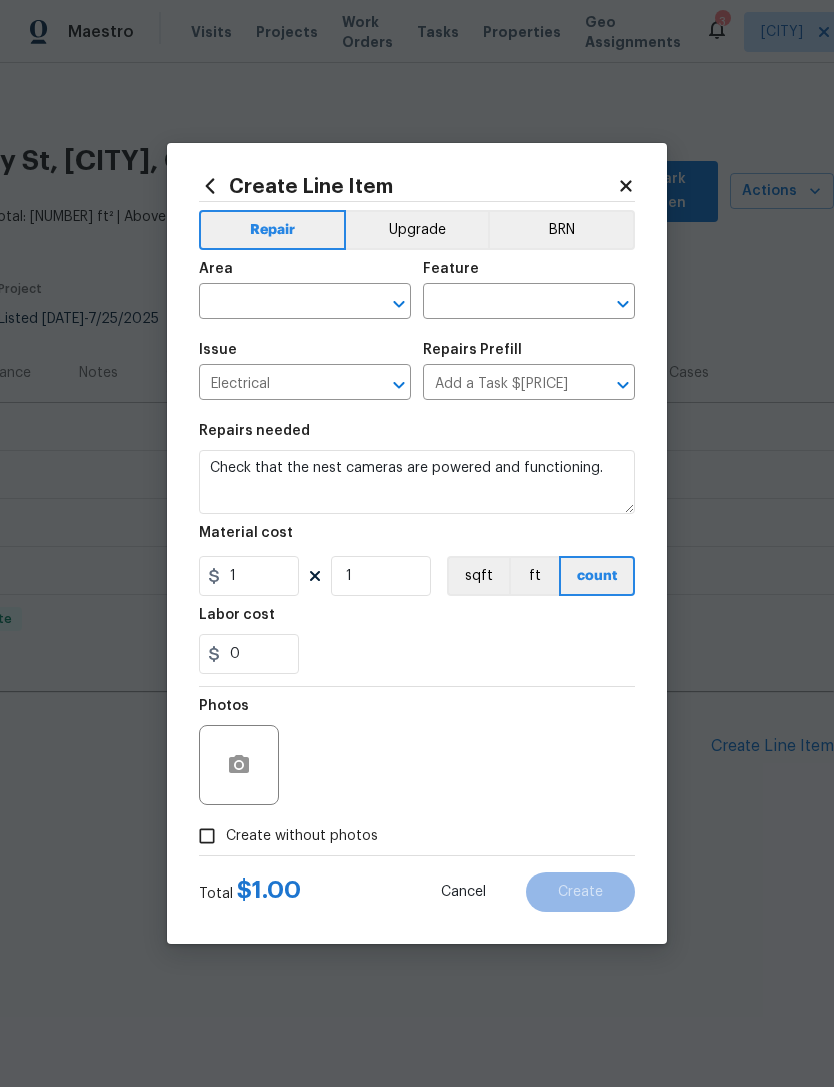 click at bounding box center [501, 303] 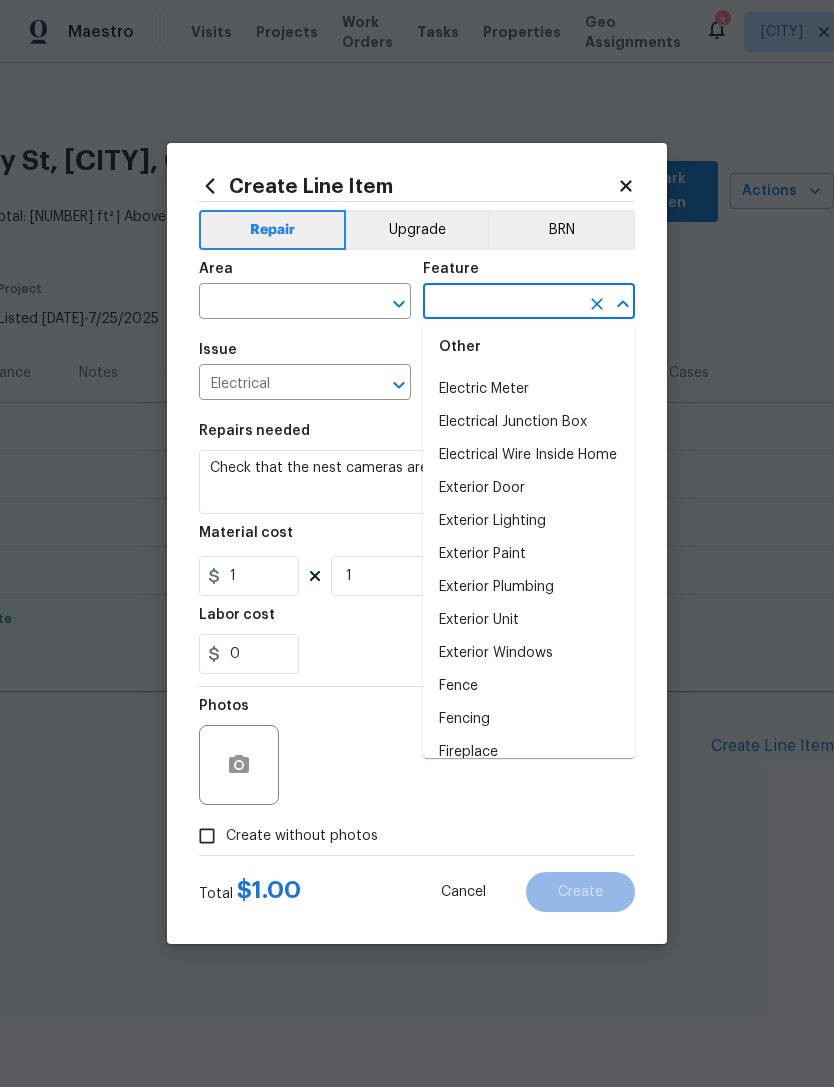 scroll, scrollTop: 1263, scrollLeft: 0, axis: vertical 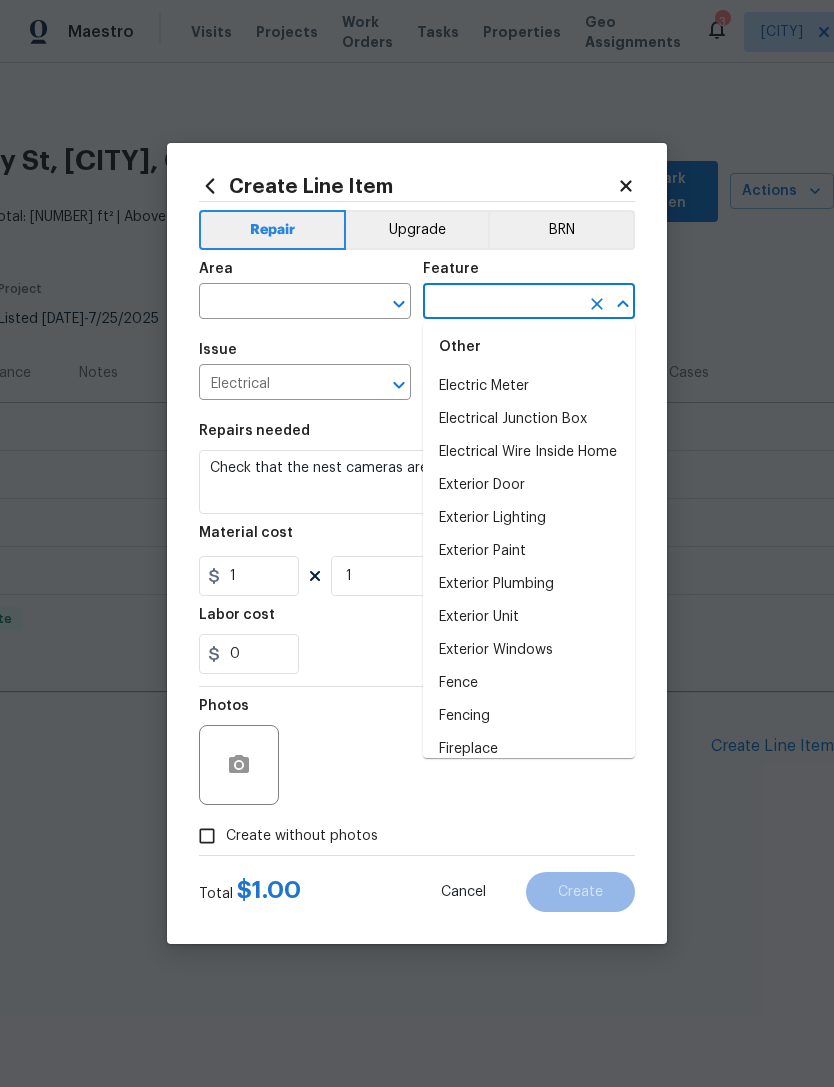 click on "Electrical Wire Inside Home" at bounding box center [529, 452] 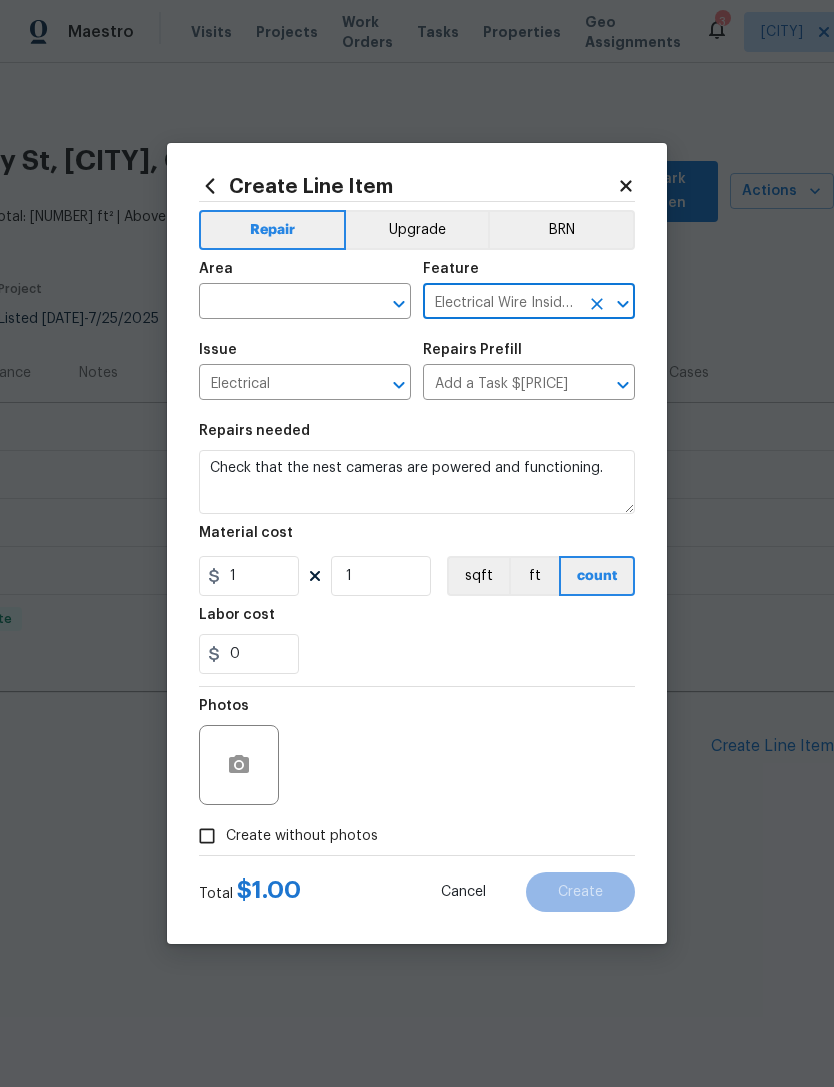 click at bounding box center [277, 303] 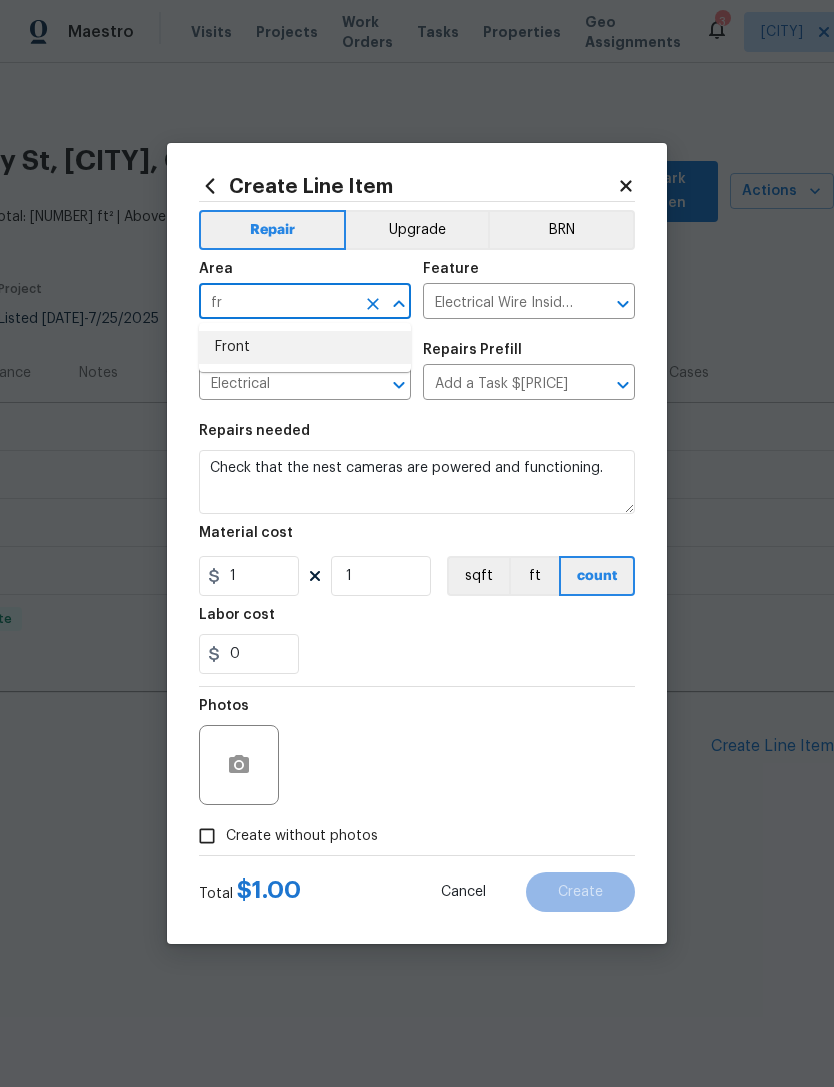 click on "Front" at bounding box center [305, 347] 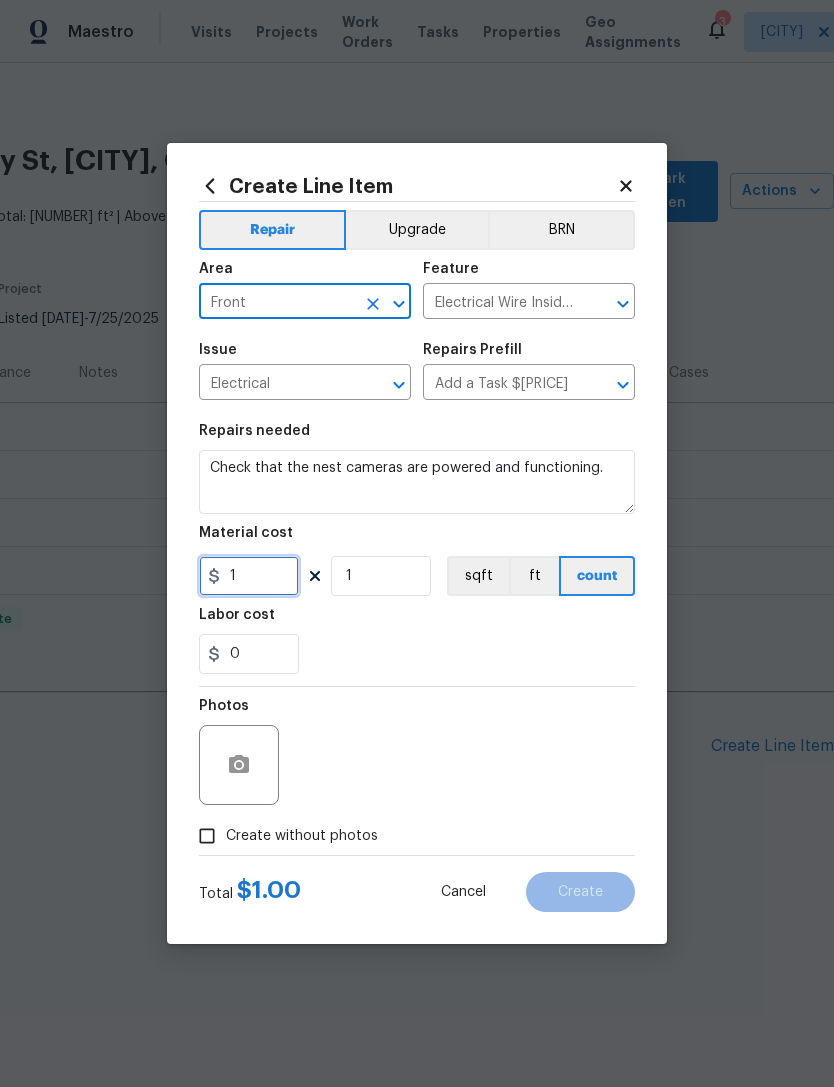 click on "1" at bounding box center (249, 576) 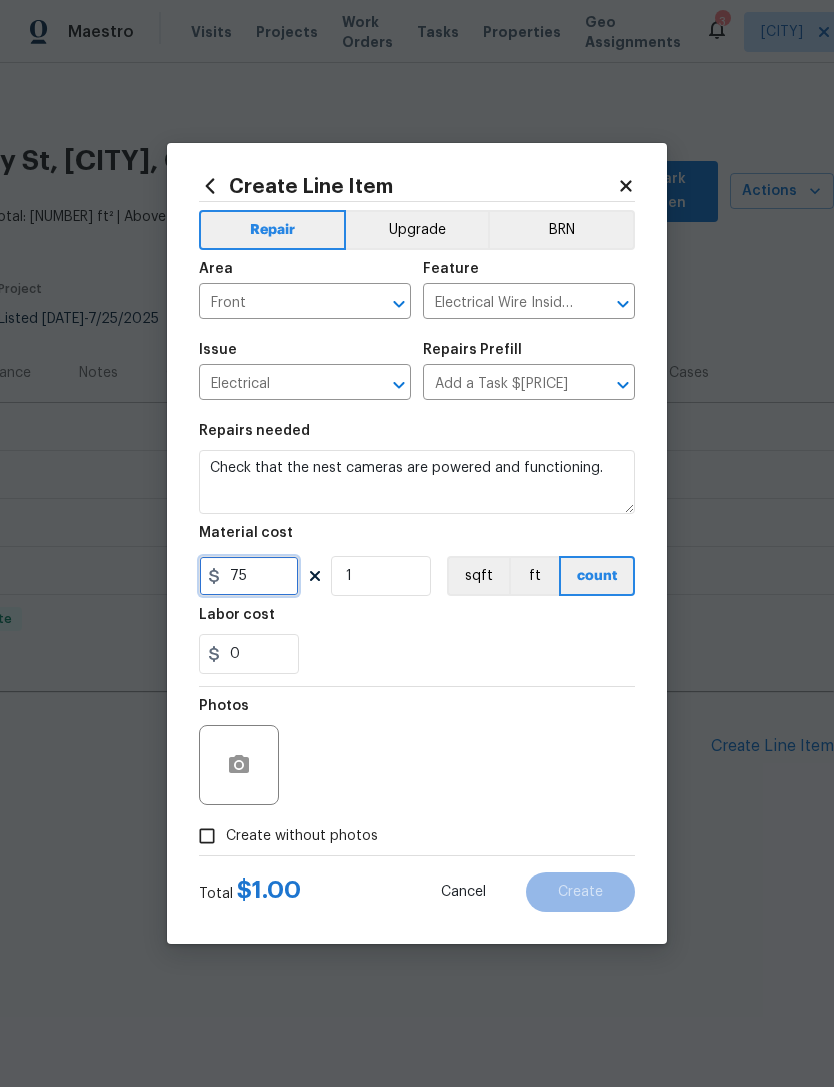 type on "75" 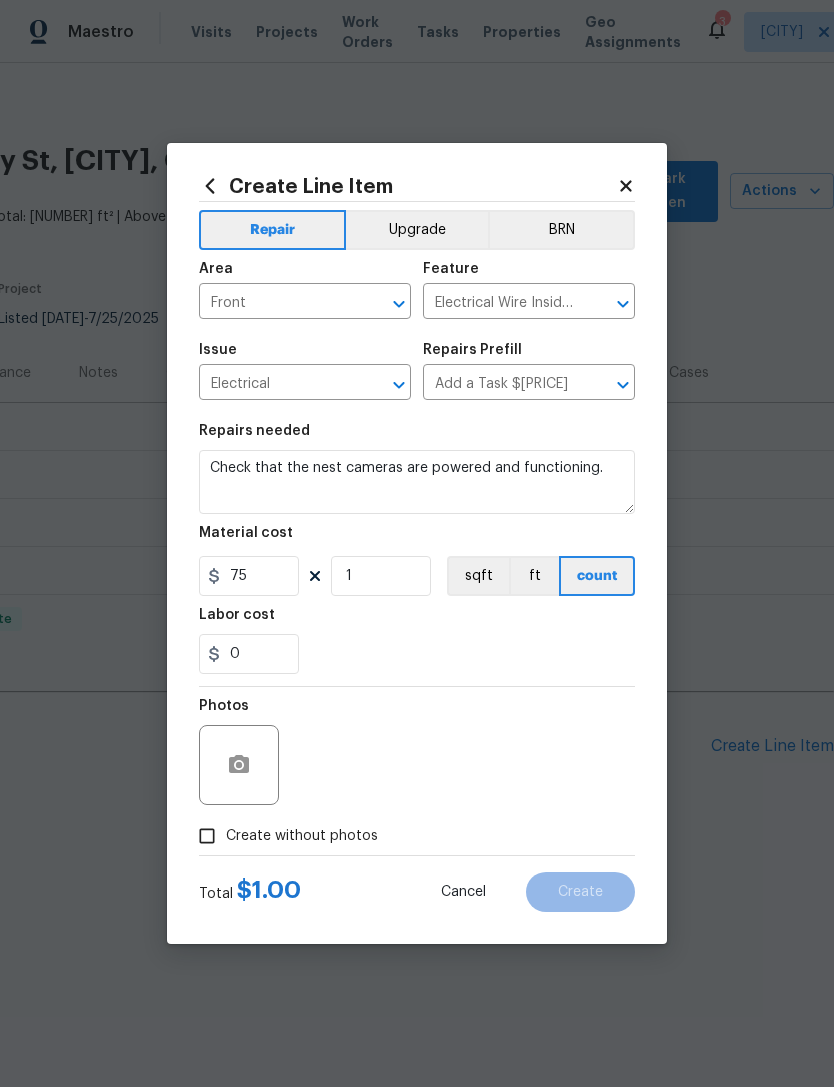 click on "Labor cost" at bounding box center [417, 621] 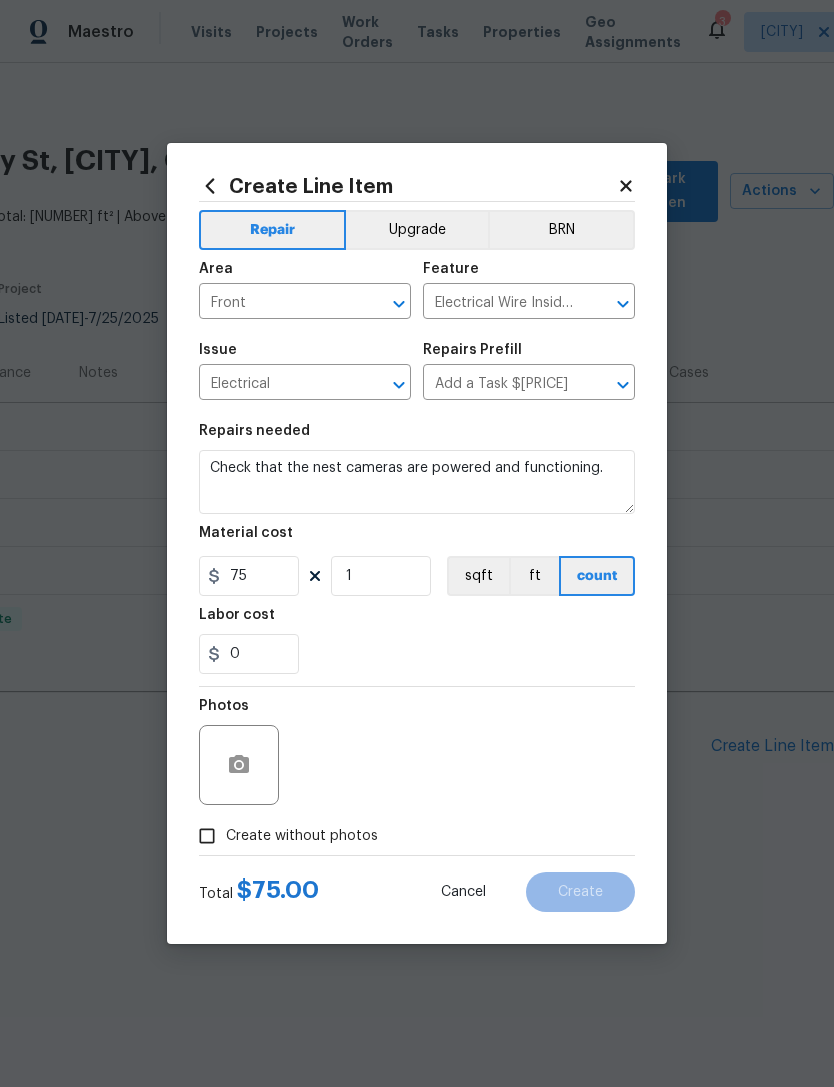 click on "Create without photos" at bounding box center [207, 836] 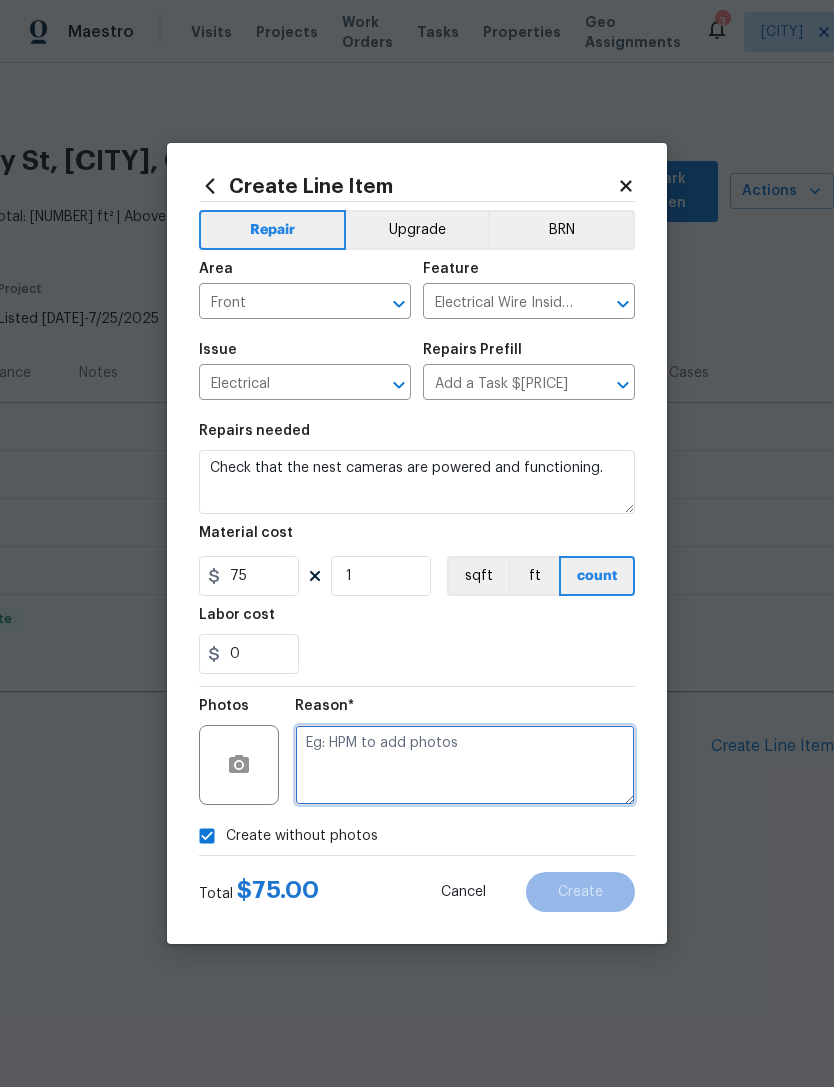 click at bounding box center (465, 765) 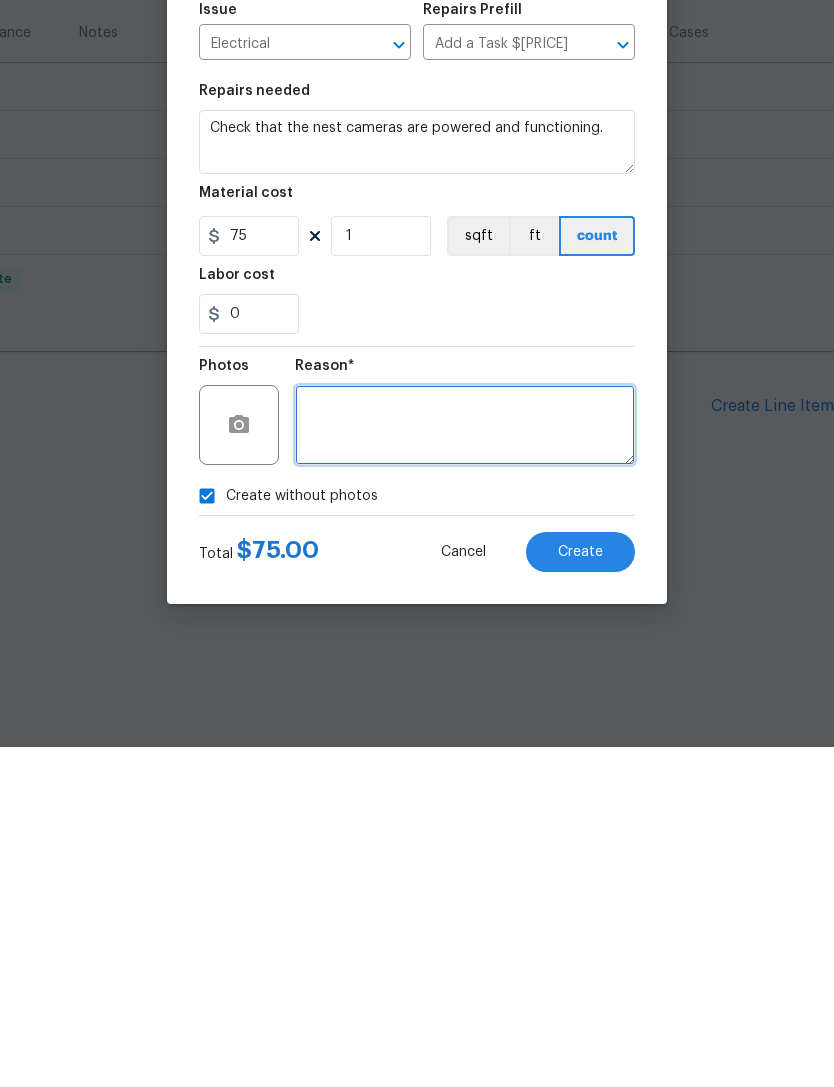 type 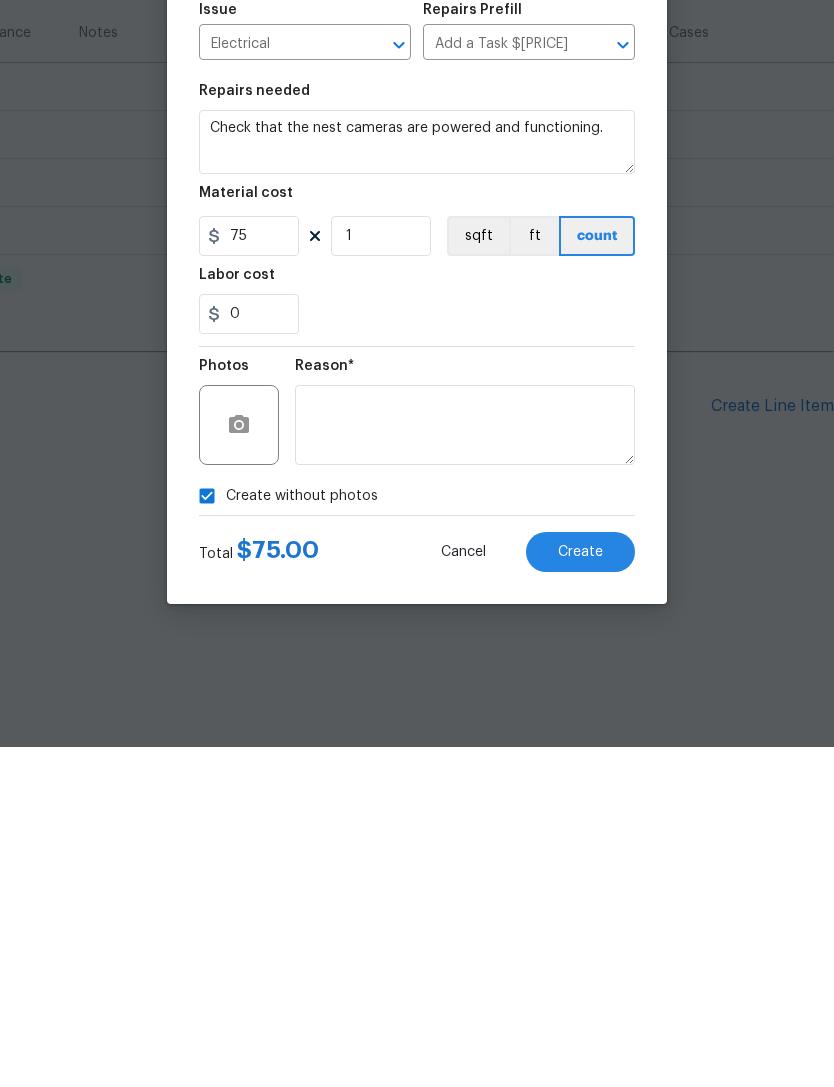 click on "Create" at bounding box center (580, 892) 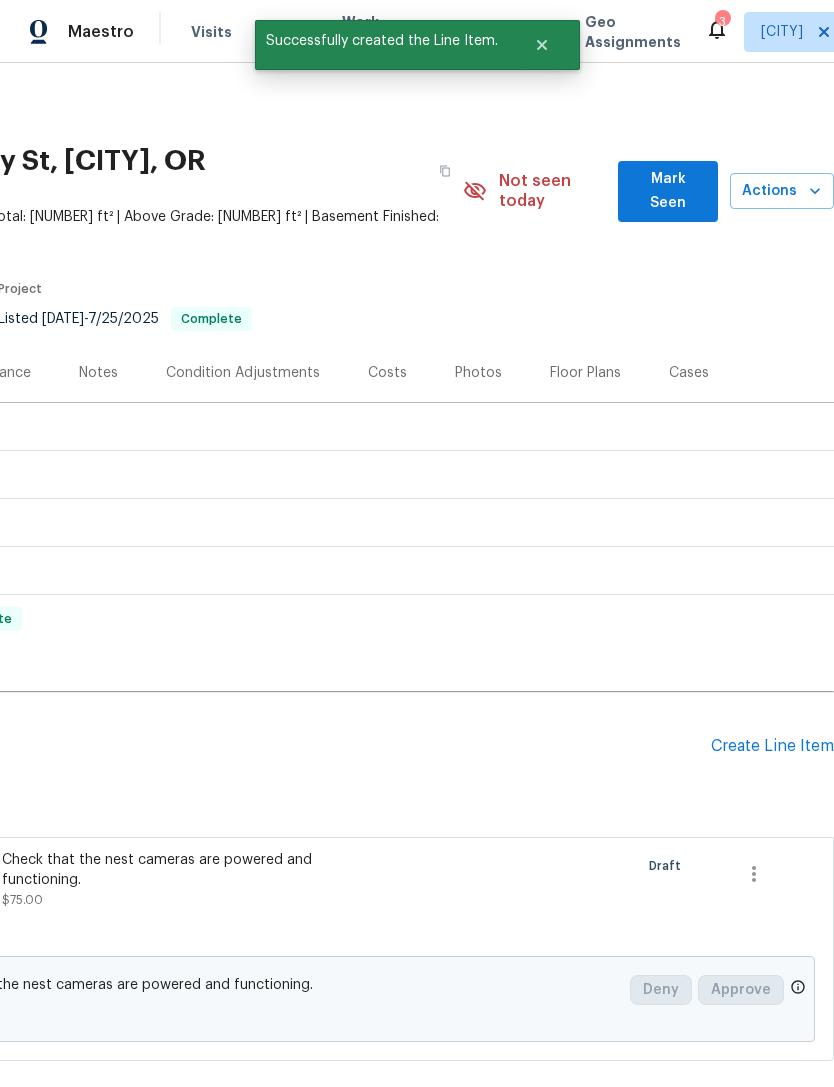 scroll, scrollTop: 0, scrollLeft: 296, axis: horizontal 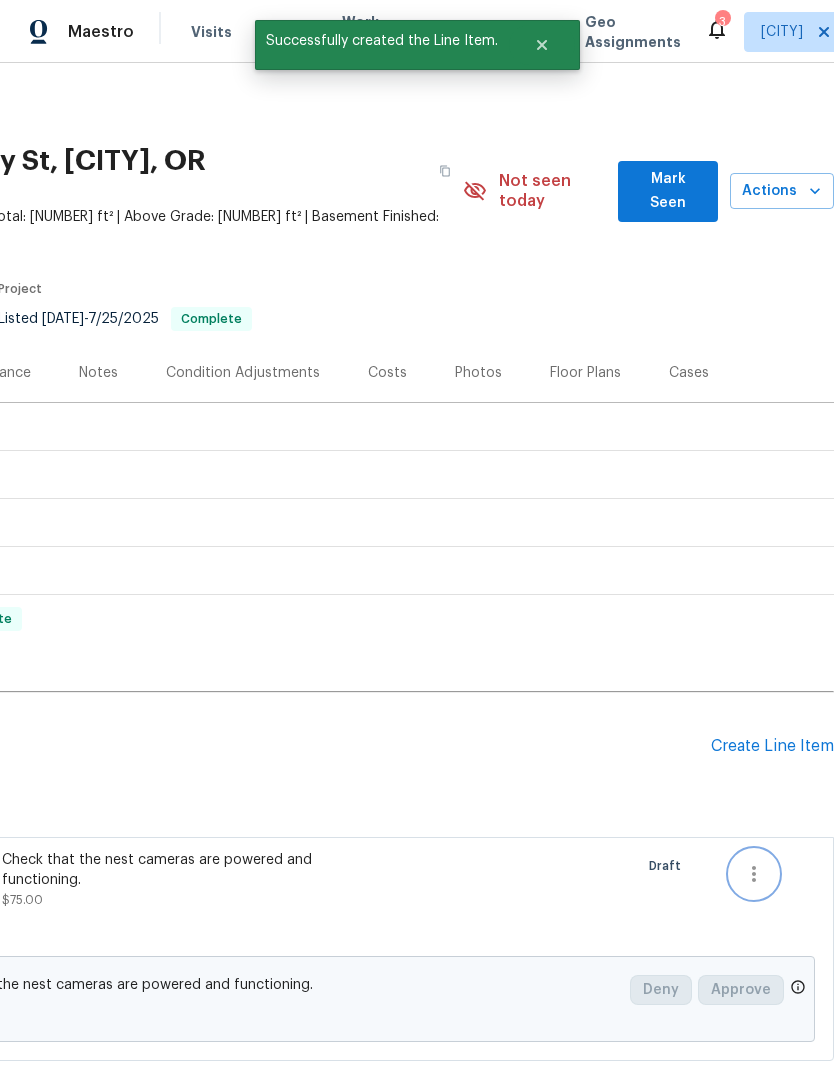 click 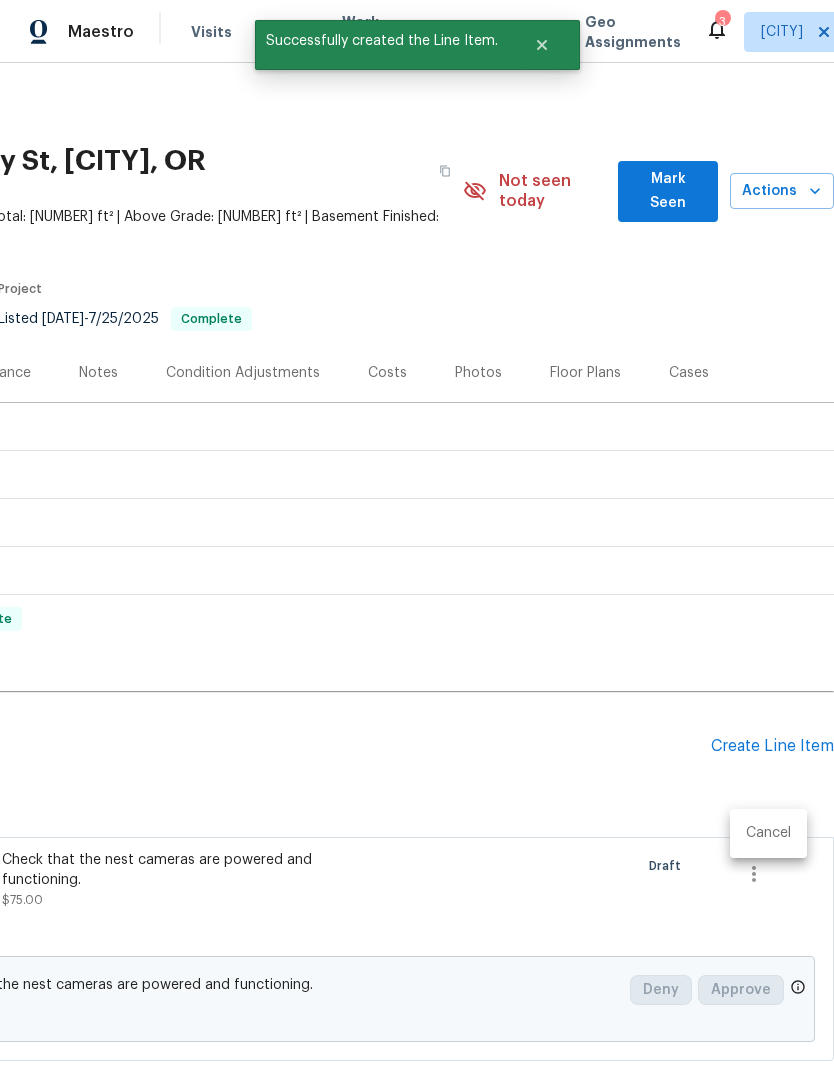 click at bounding box center [417, 543] 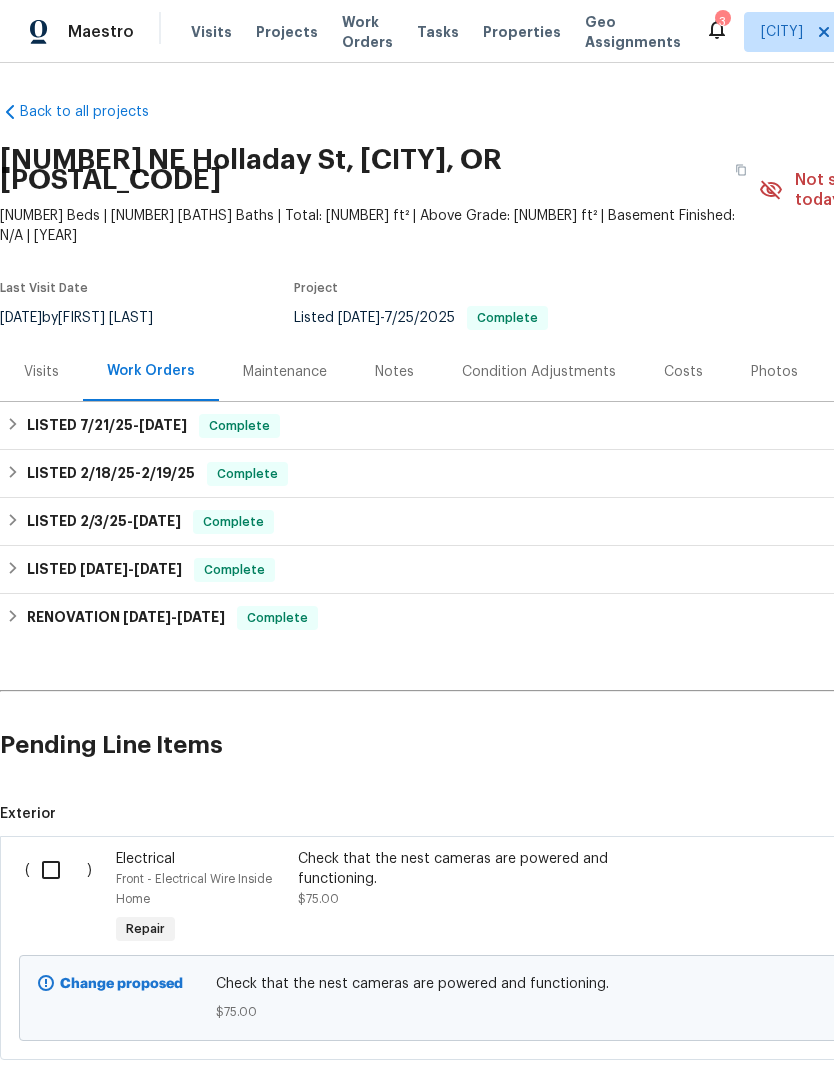 scroll, scrollTop: 1, scrollLeft: 0, axis: vertical 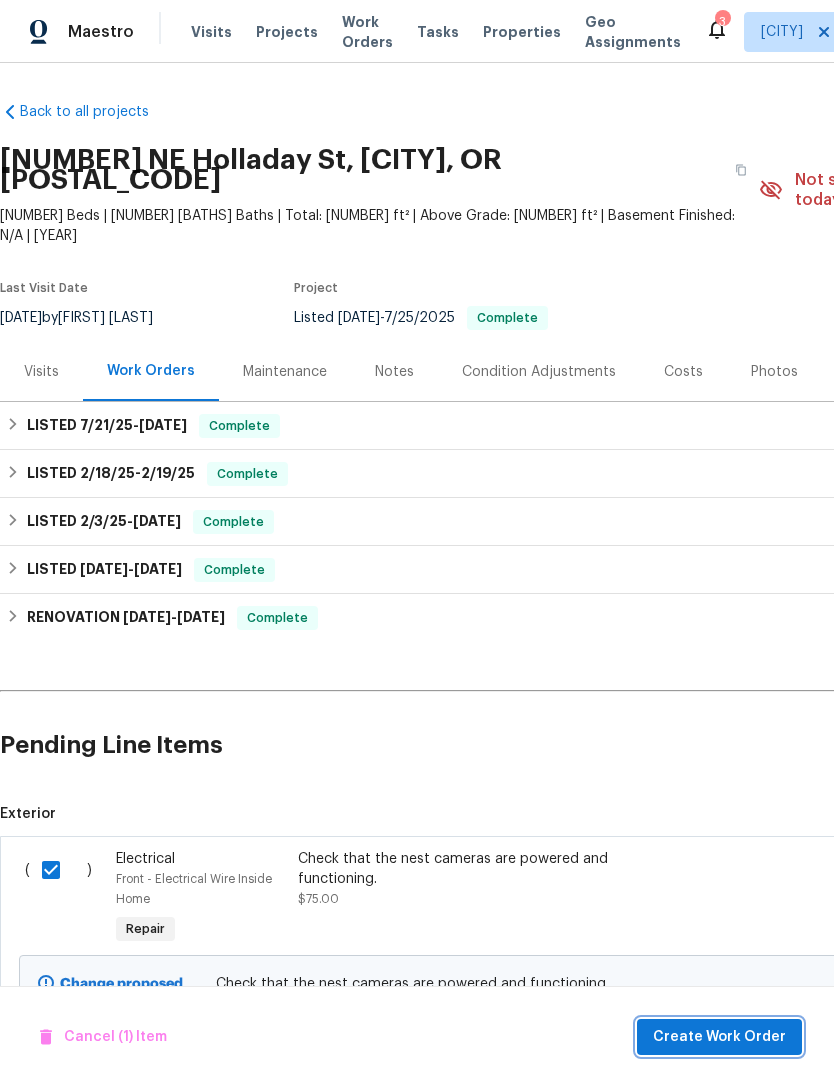 click on "Create Work Order" at bounding box center [719, 1037] 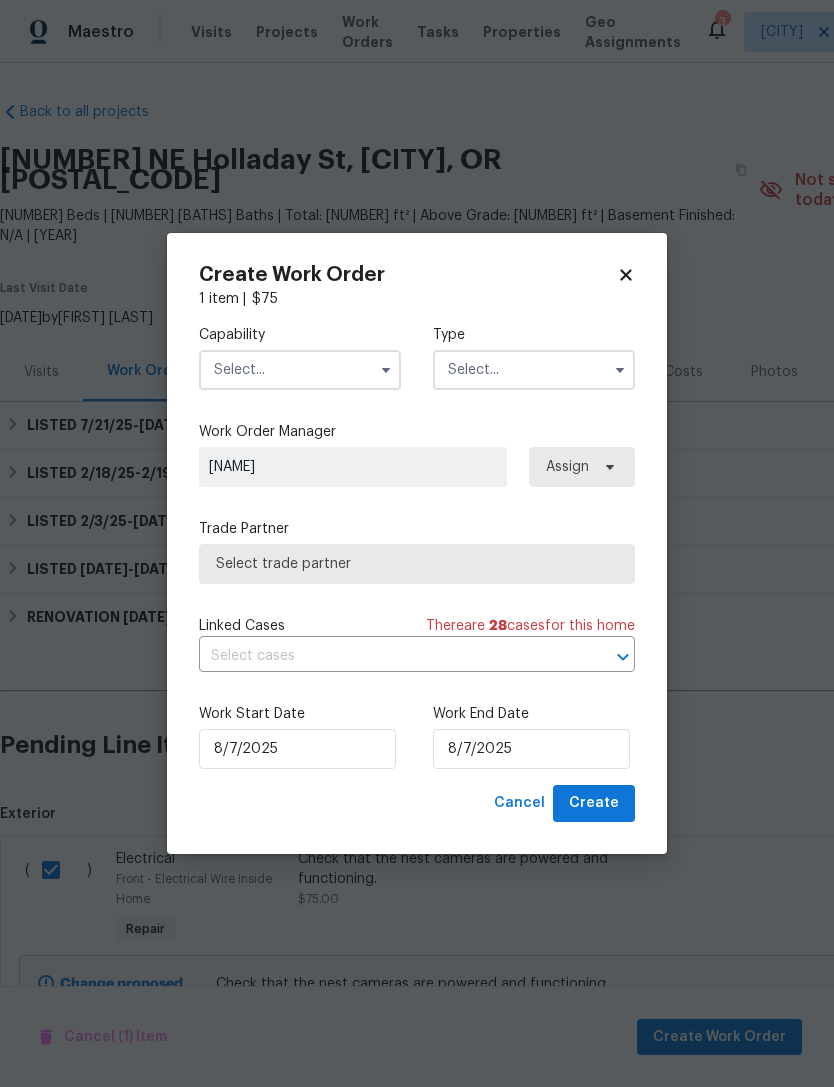 click at bounding box center (386, 370) 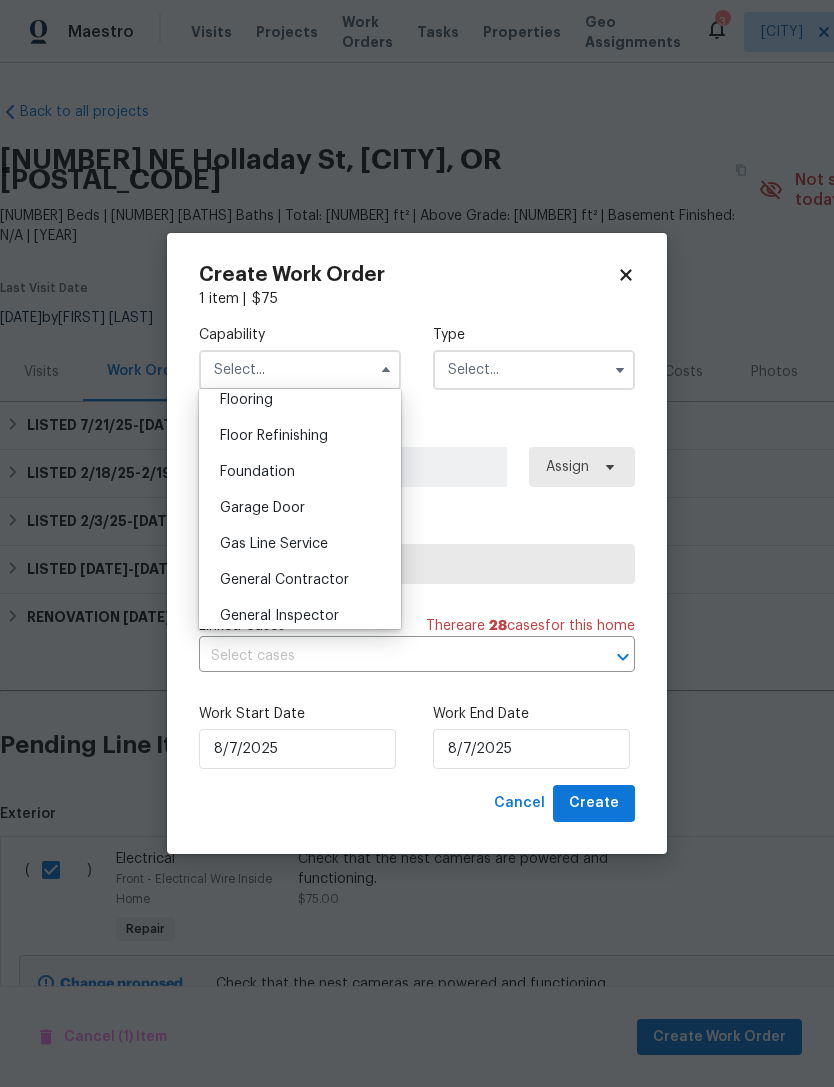 scroll, scrollTop: 806, scrollLeft: 0, axis: vertical 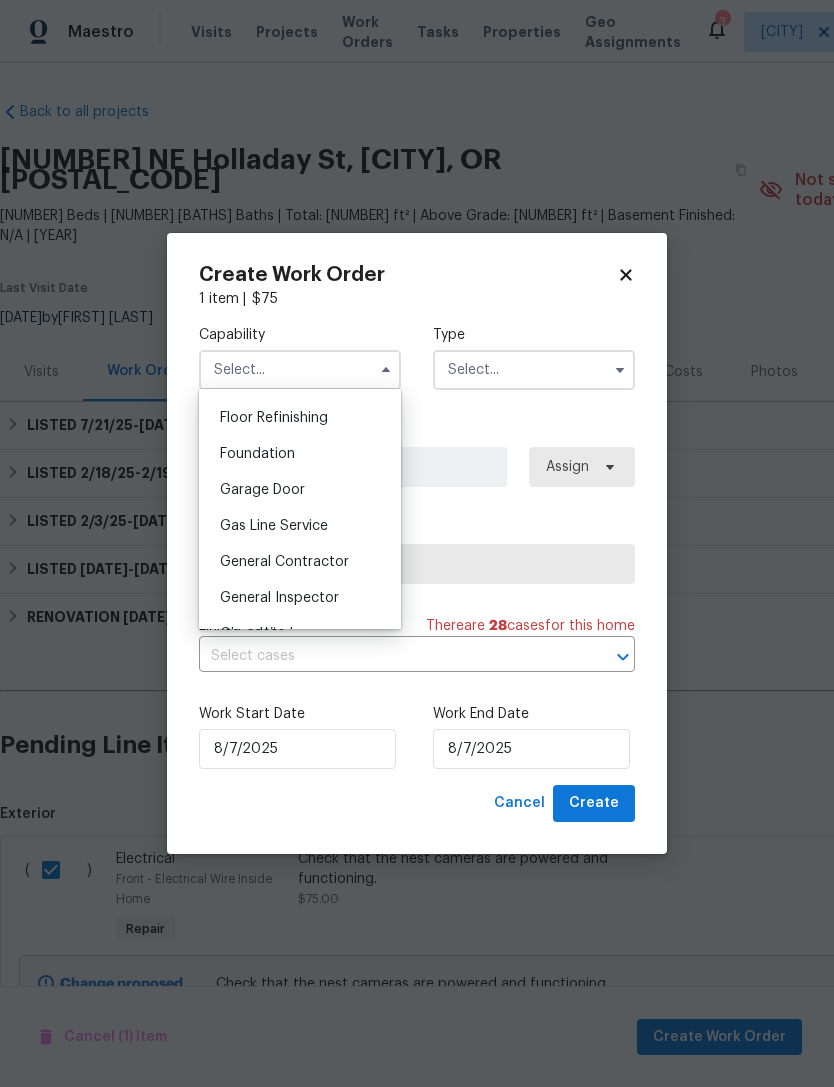 click on "General Contractor" at bounding box center [284, 562] 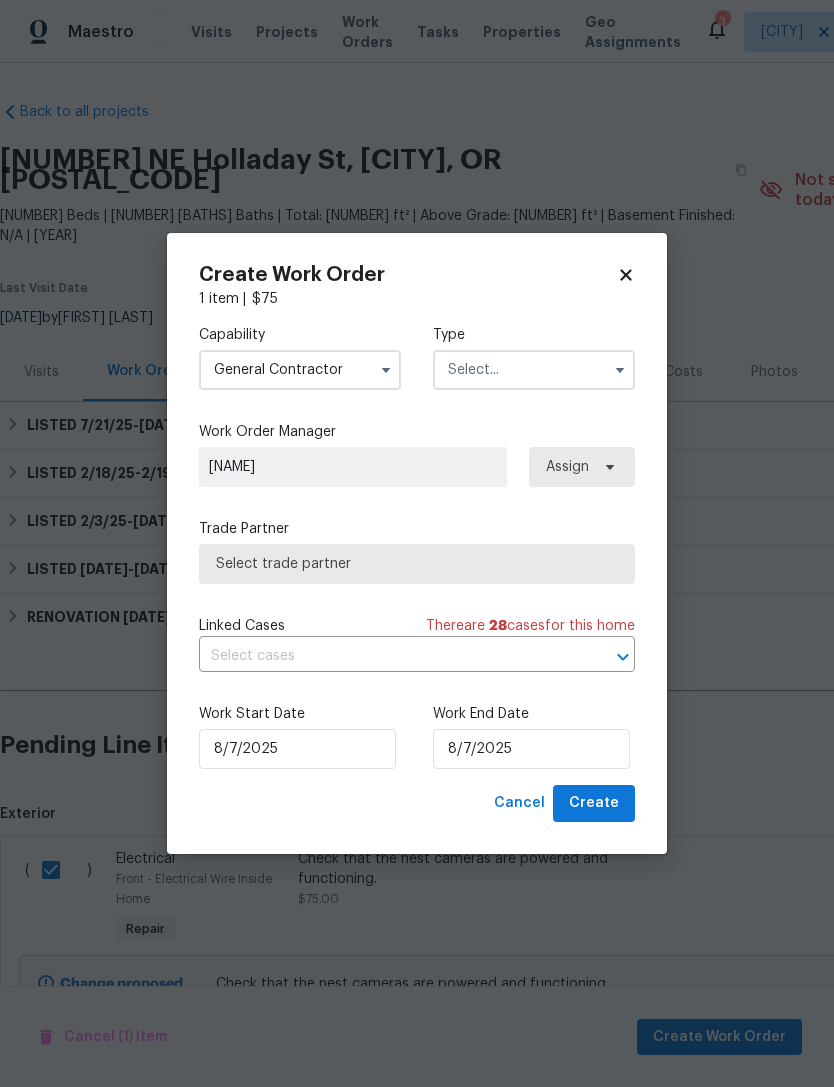 click at bounding box center [534, 370] 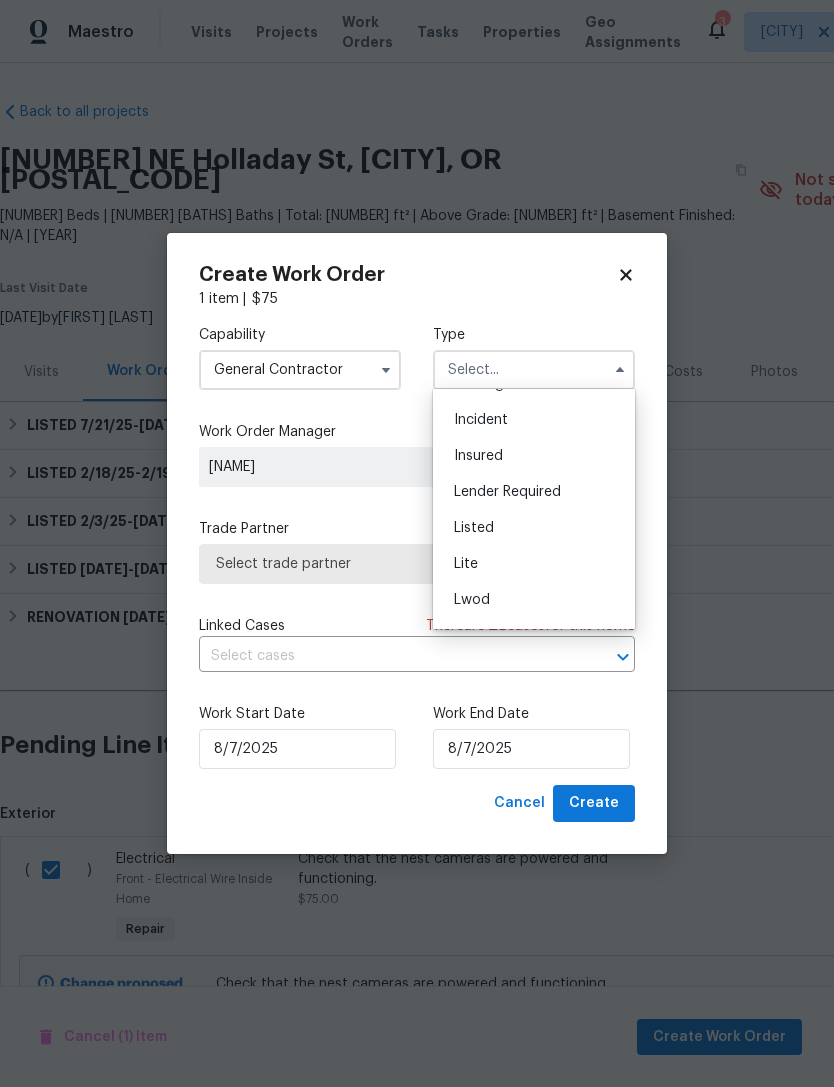 scroll, scrollTop: 99, scrollLeft: 0, axis: vertical 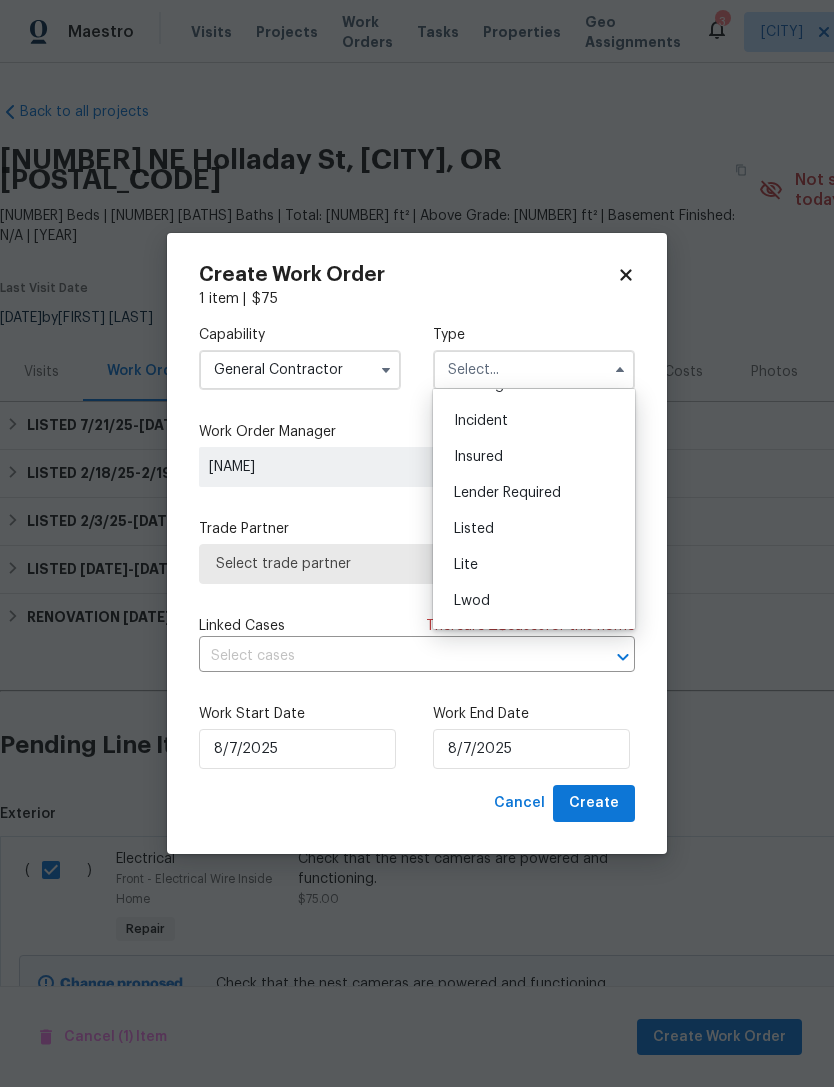 click on "Listed" at bounding box center (474, 529) 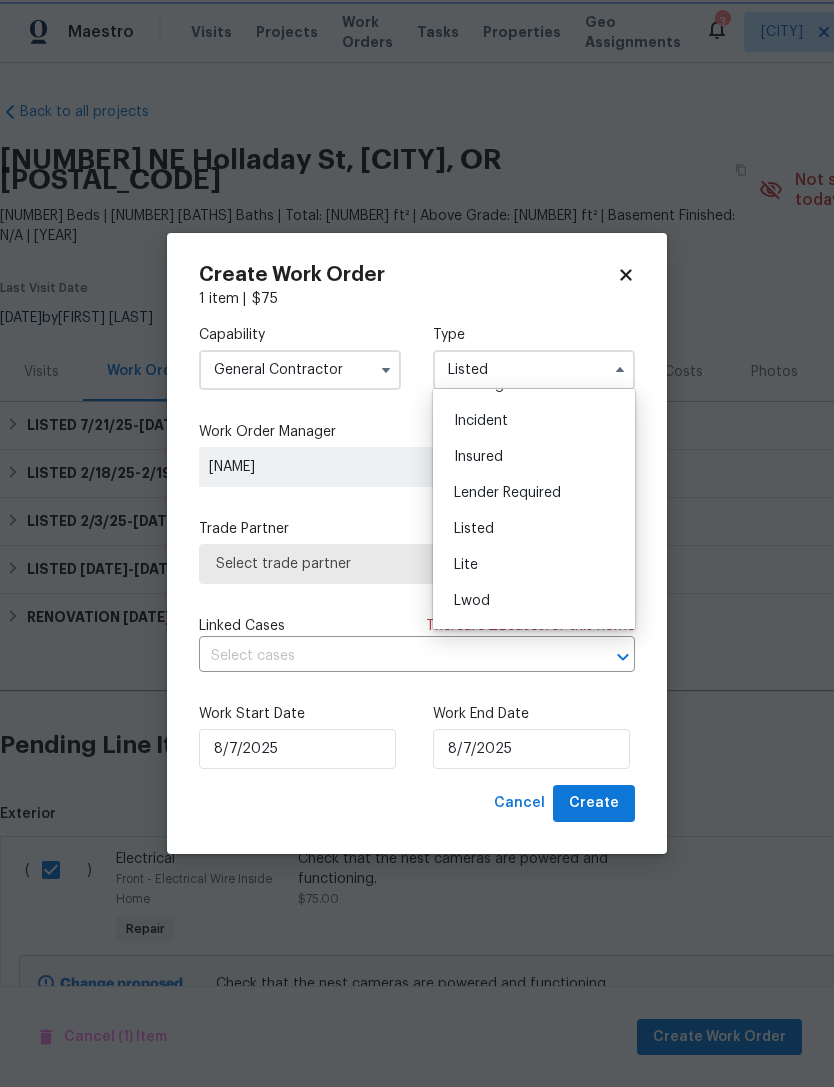scroll, scrollTop: 0, scrollLeft: 0, axis: both 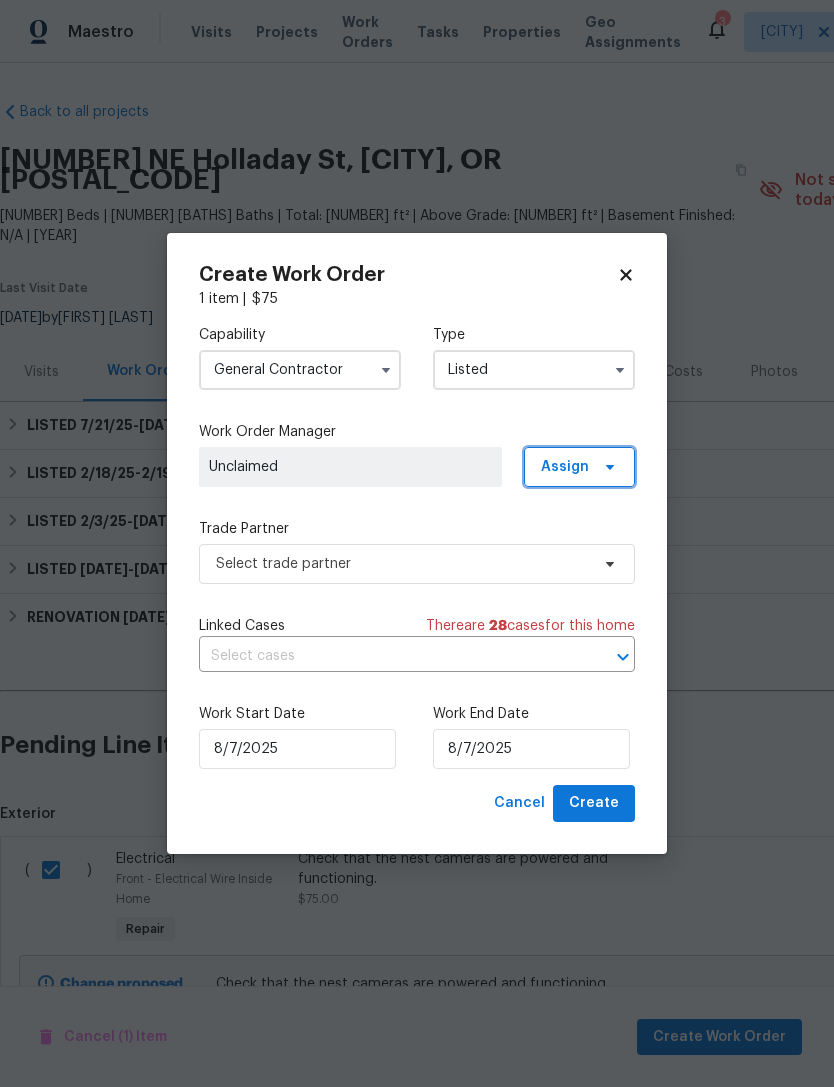 click 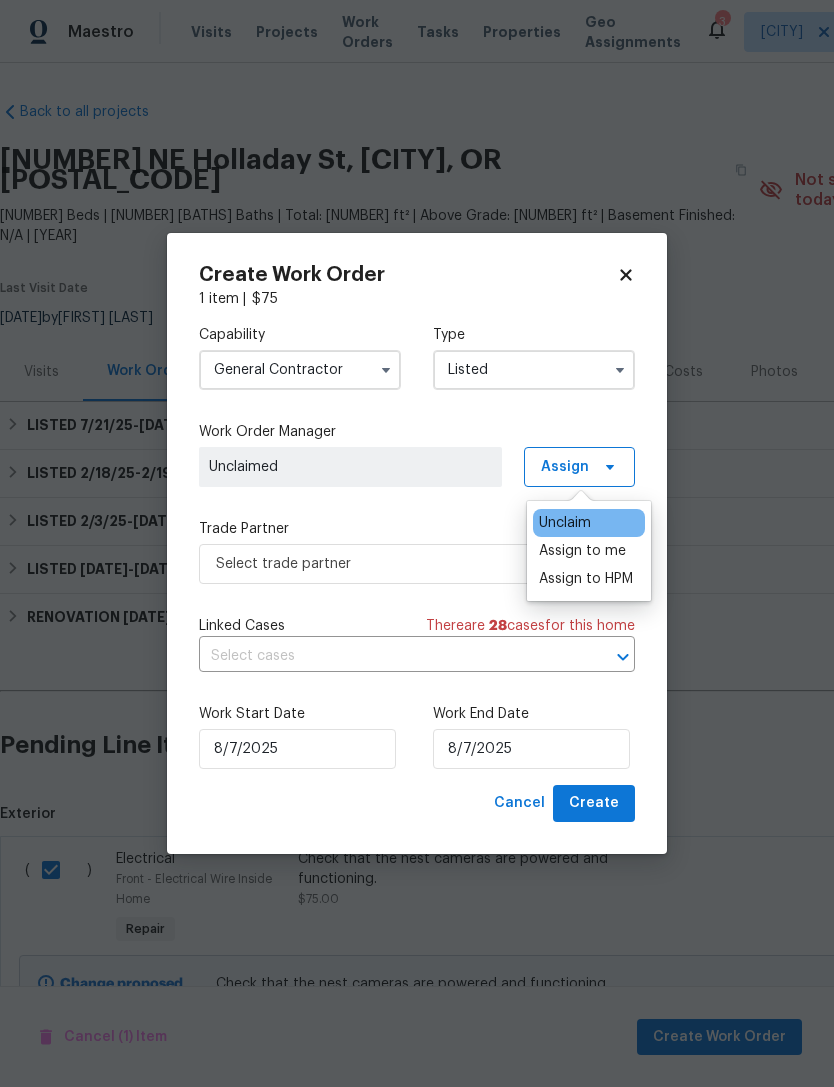 click on "Assign to HPM" at bounding box center [586, 579] 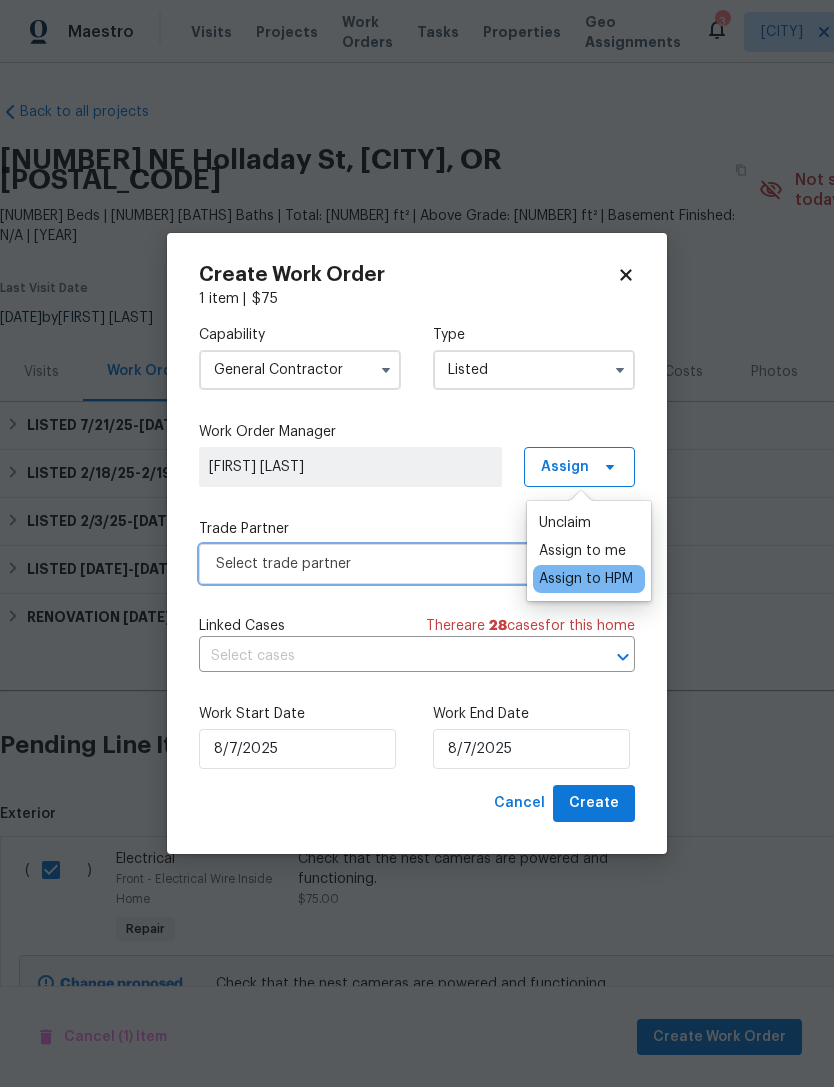 click on "Select trade partner" at bounding box center (402, 564) 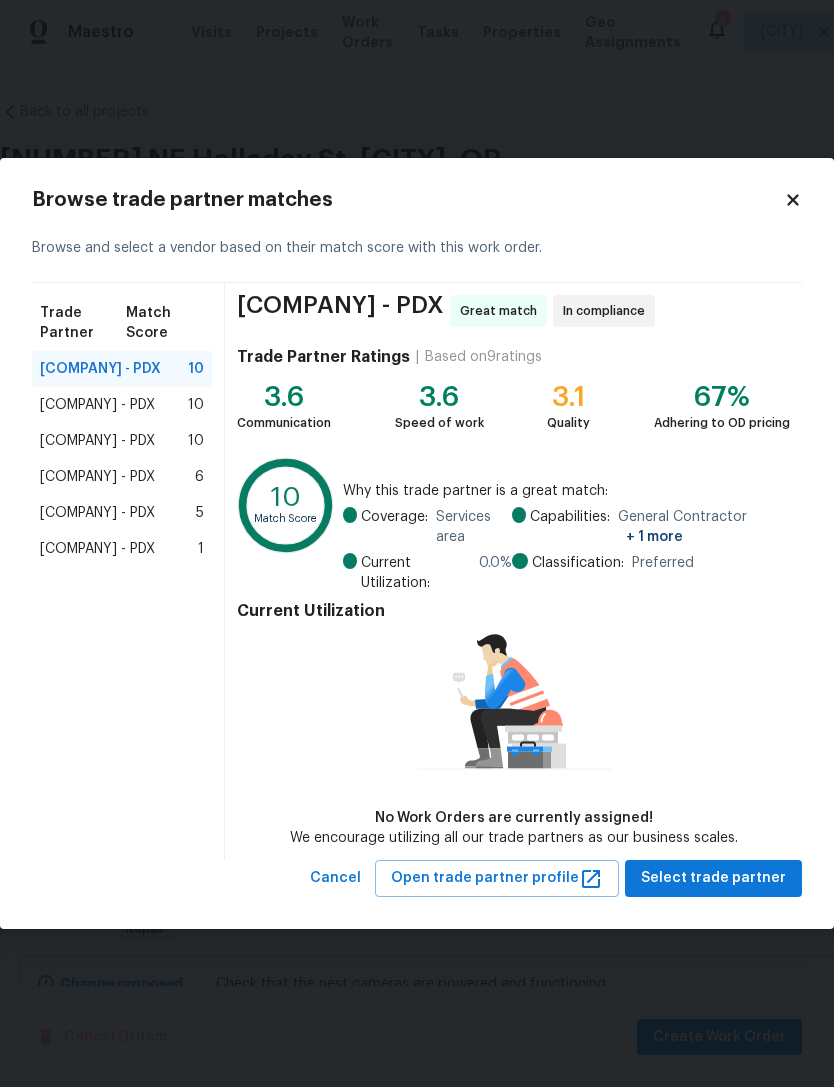 click on "SolMaids LLC - PDX" at bounding box center [97, 513] 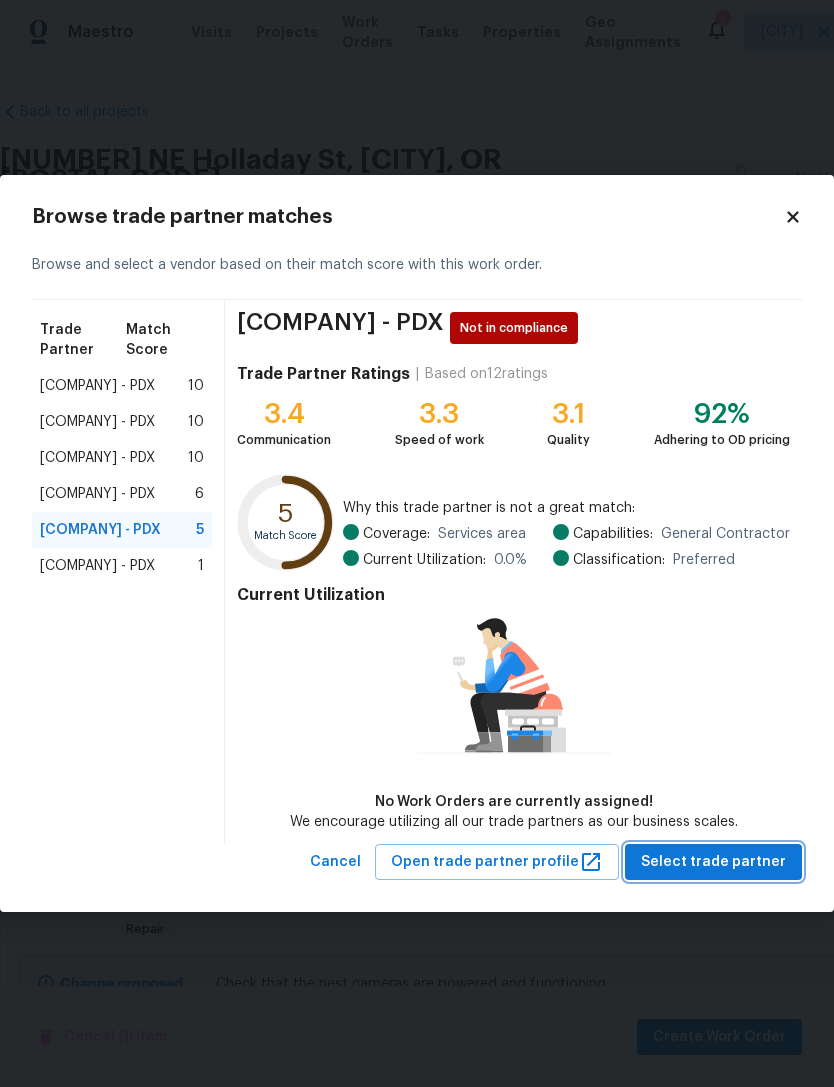 click on "Select trade partner" at bounding box center (713, 862) 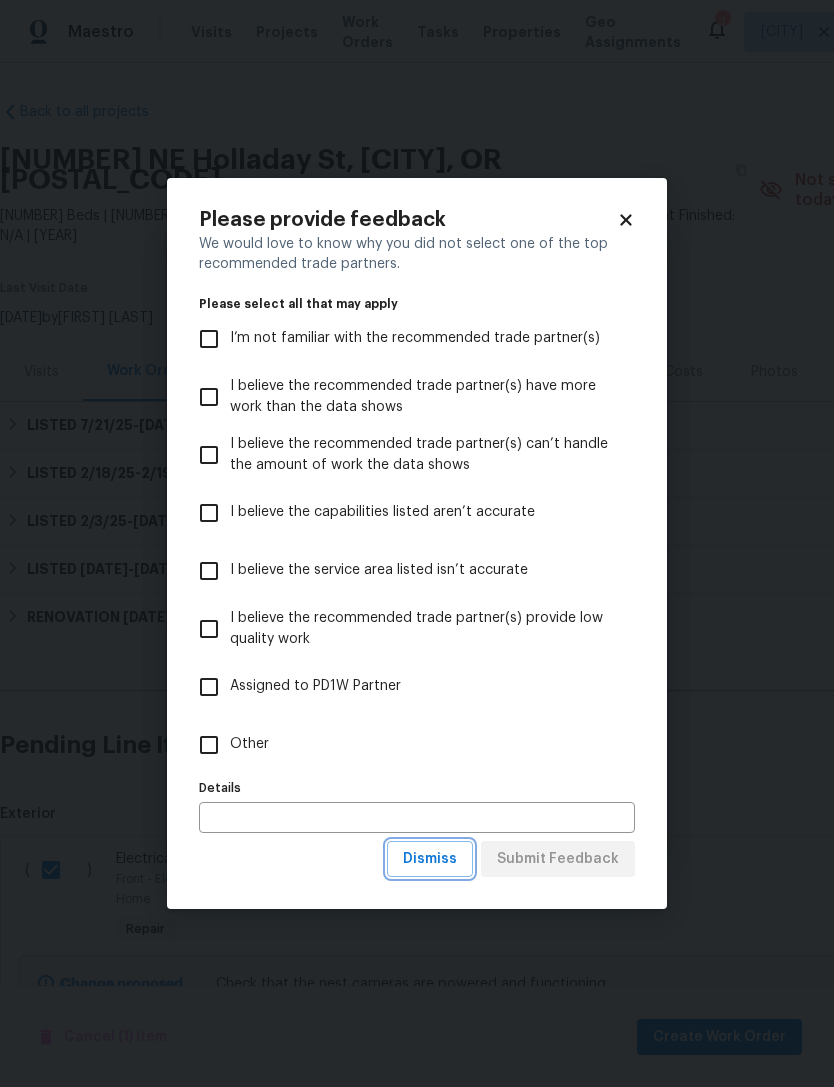 click on "Dismiss" at bounding box center [430, 859] 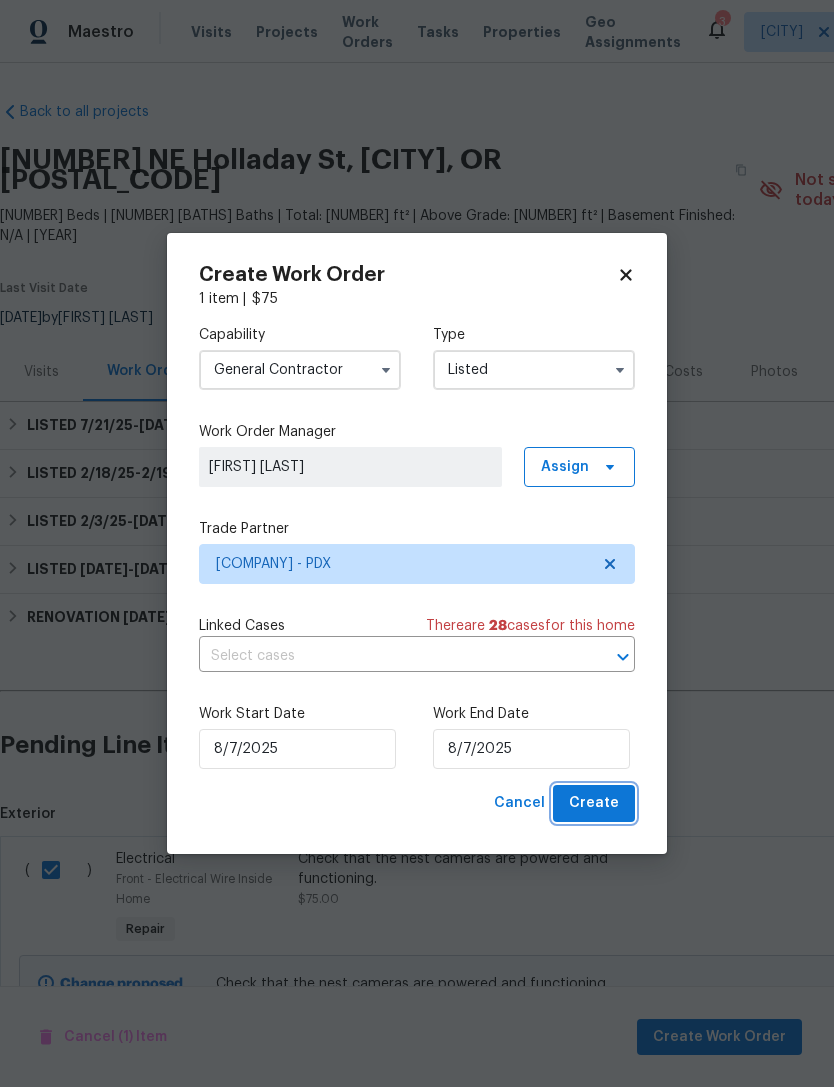 click on "Create" at bounding box center (594, 803) 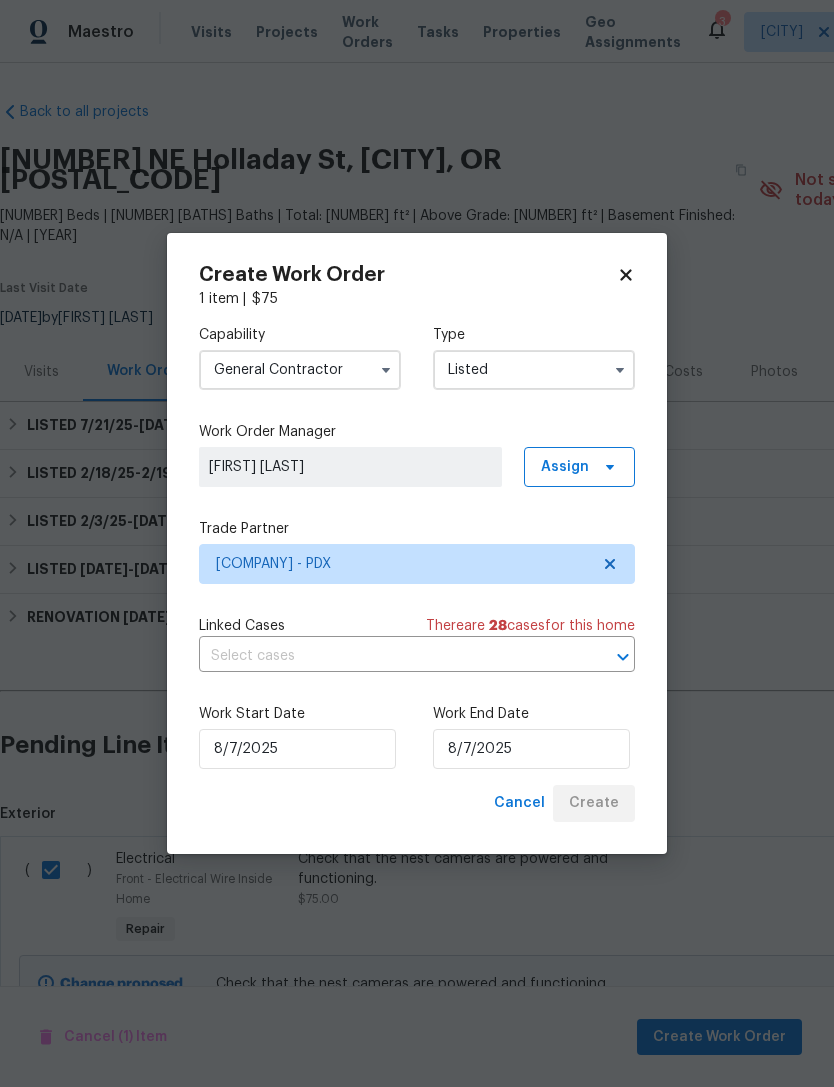 checkbox on "false" 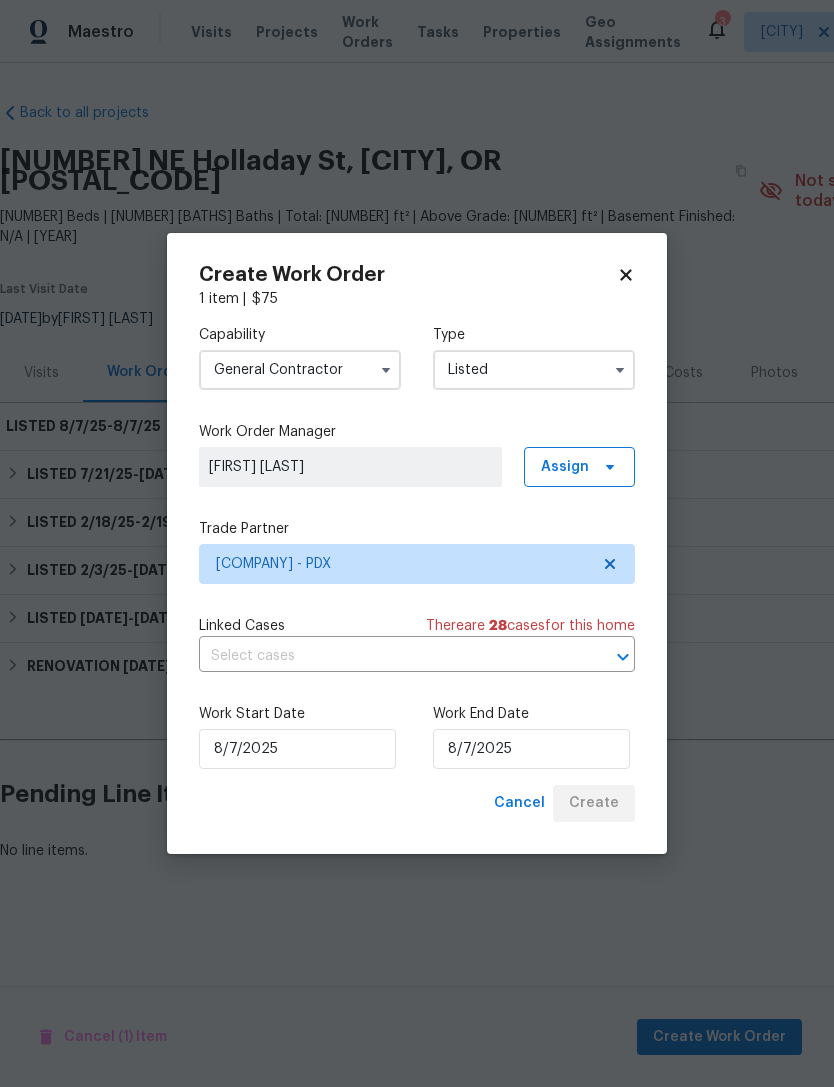 scroll, scrollTop: 0, scrollLeft: 0, axis: both 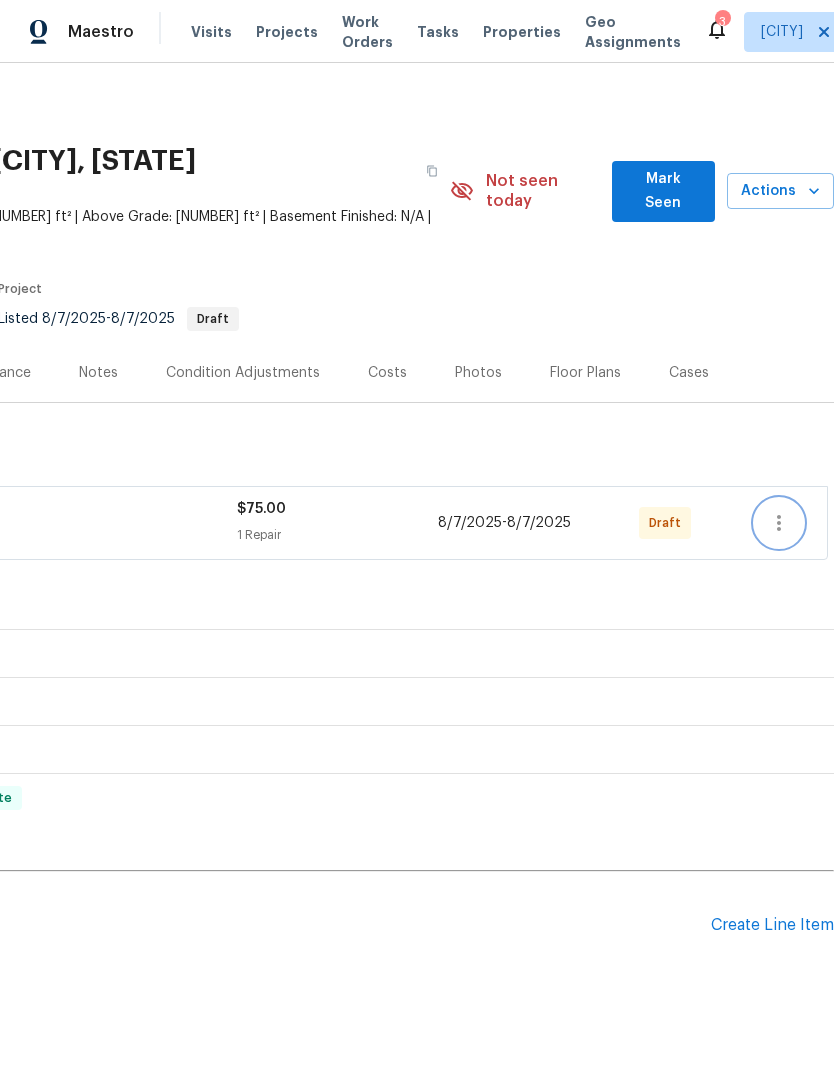 click 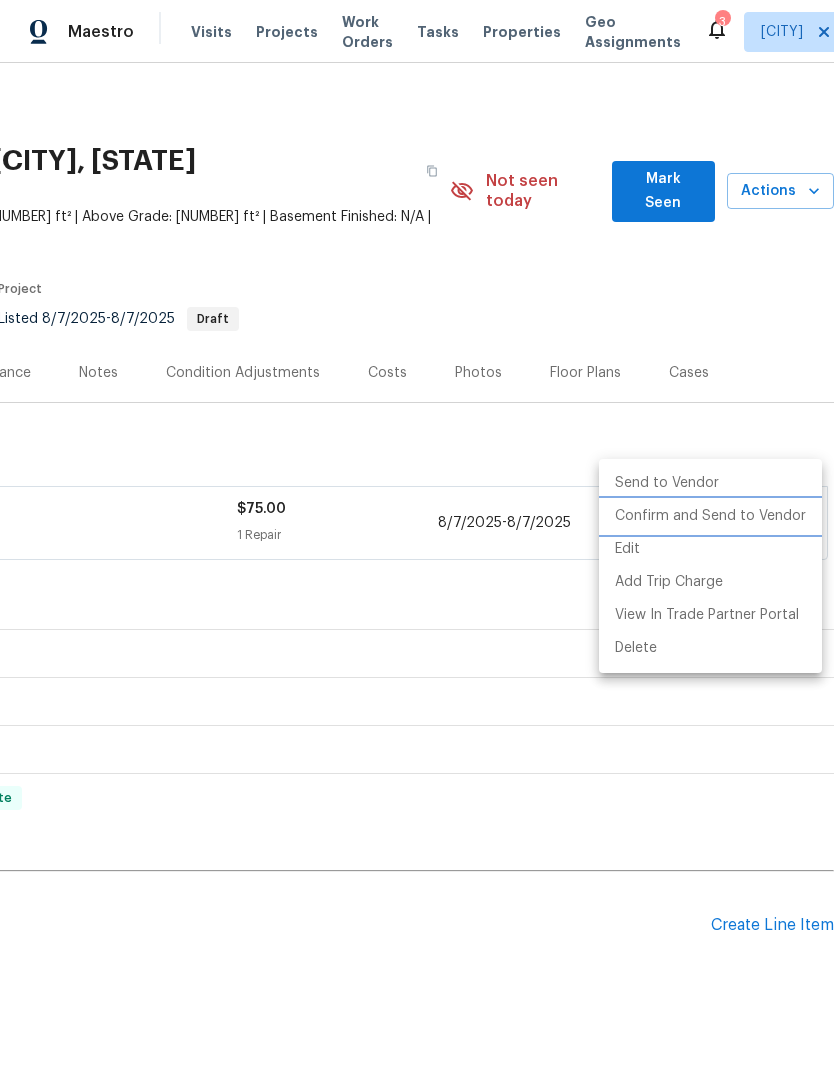 click on "Confirm and Send to Vendor" at bounding box center [710, 516] 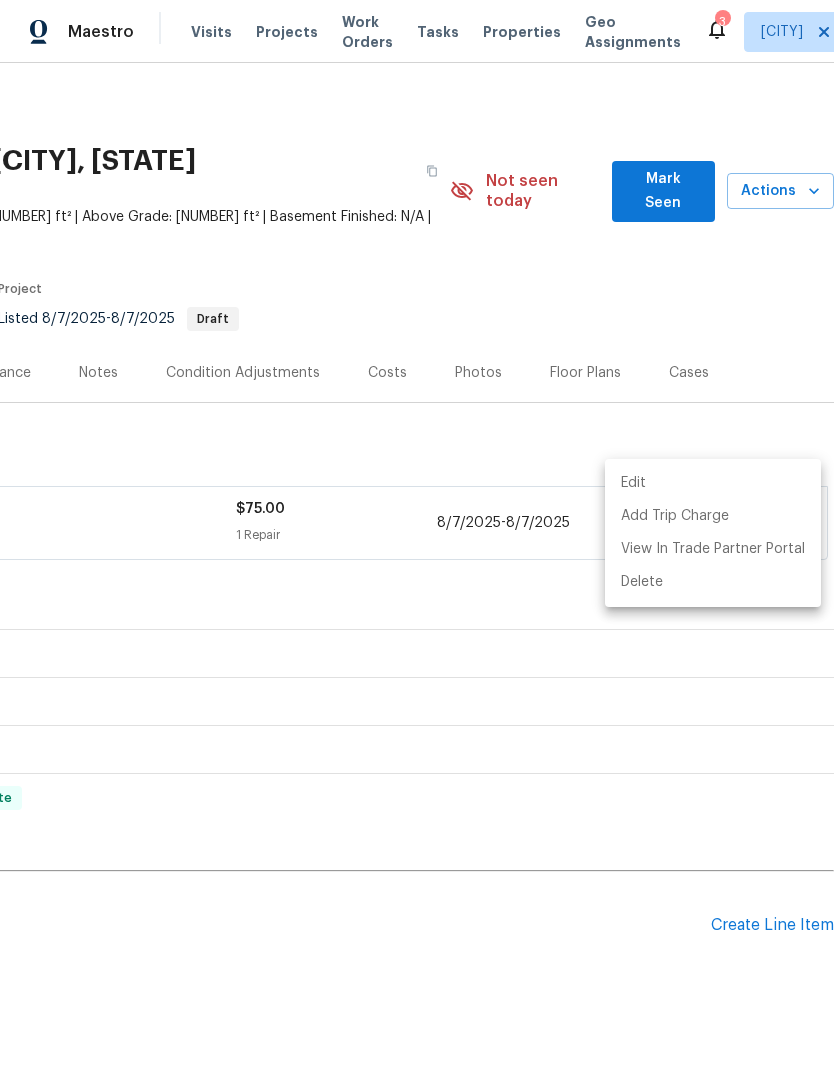 click at bounding box center (417, 543) 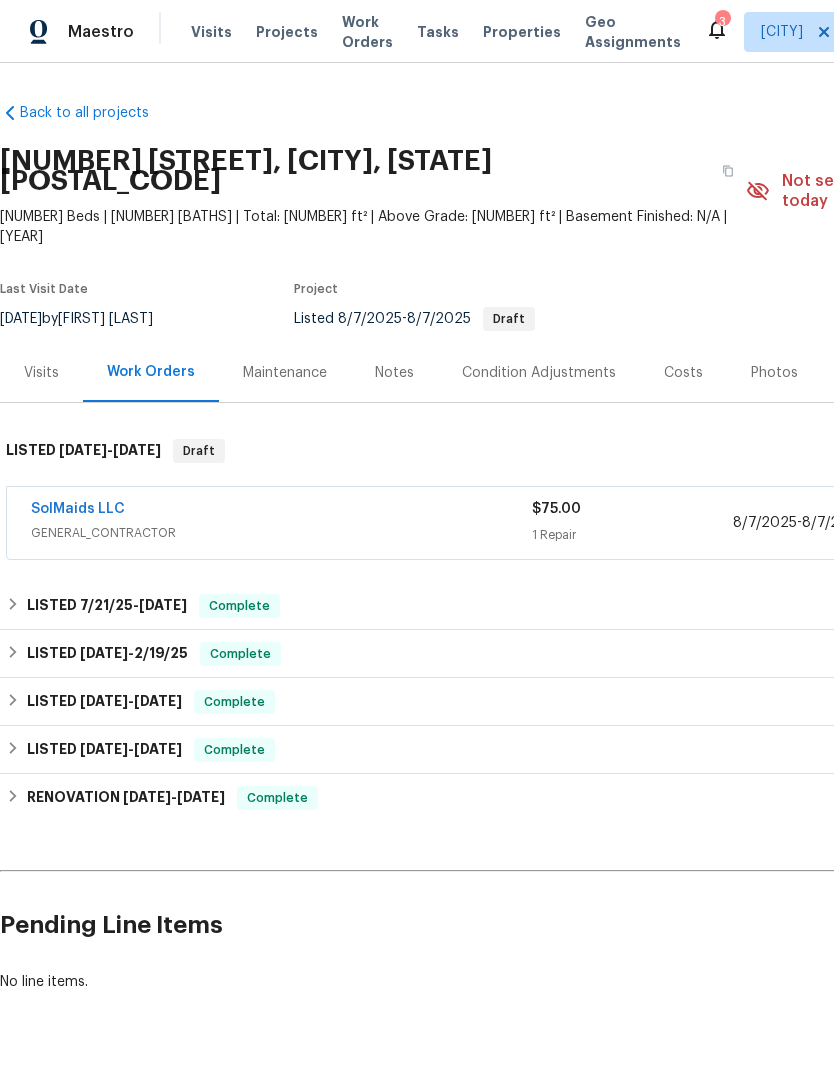 scroll, scrollTop: 0, scrollLeft: 0, axis: both 